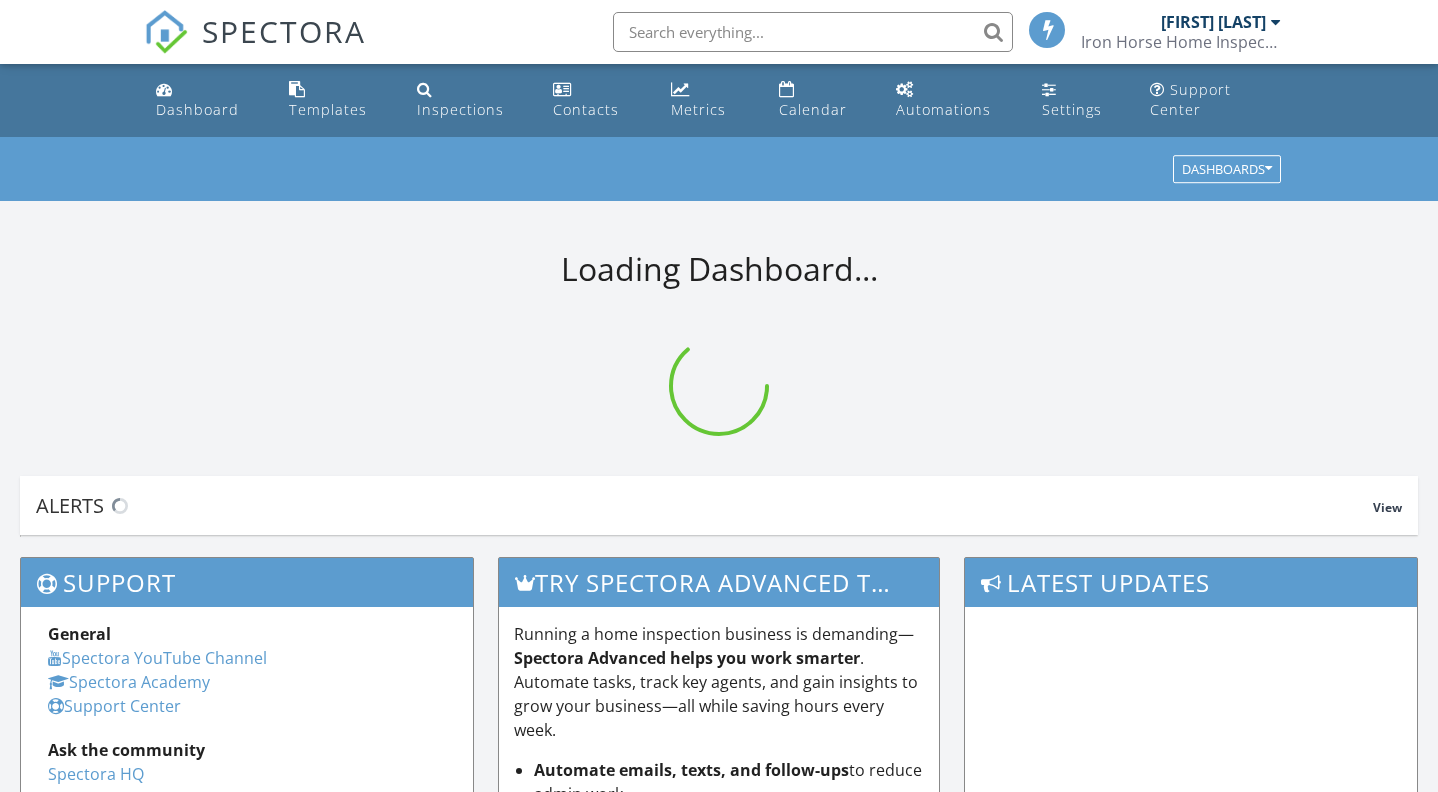 scroll, scrollTop: 0, scrollLeft: 0, axis: both 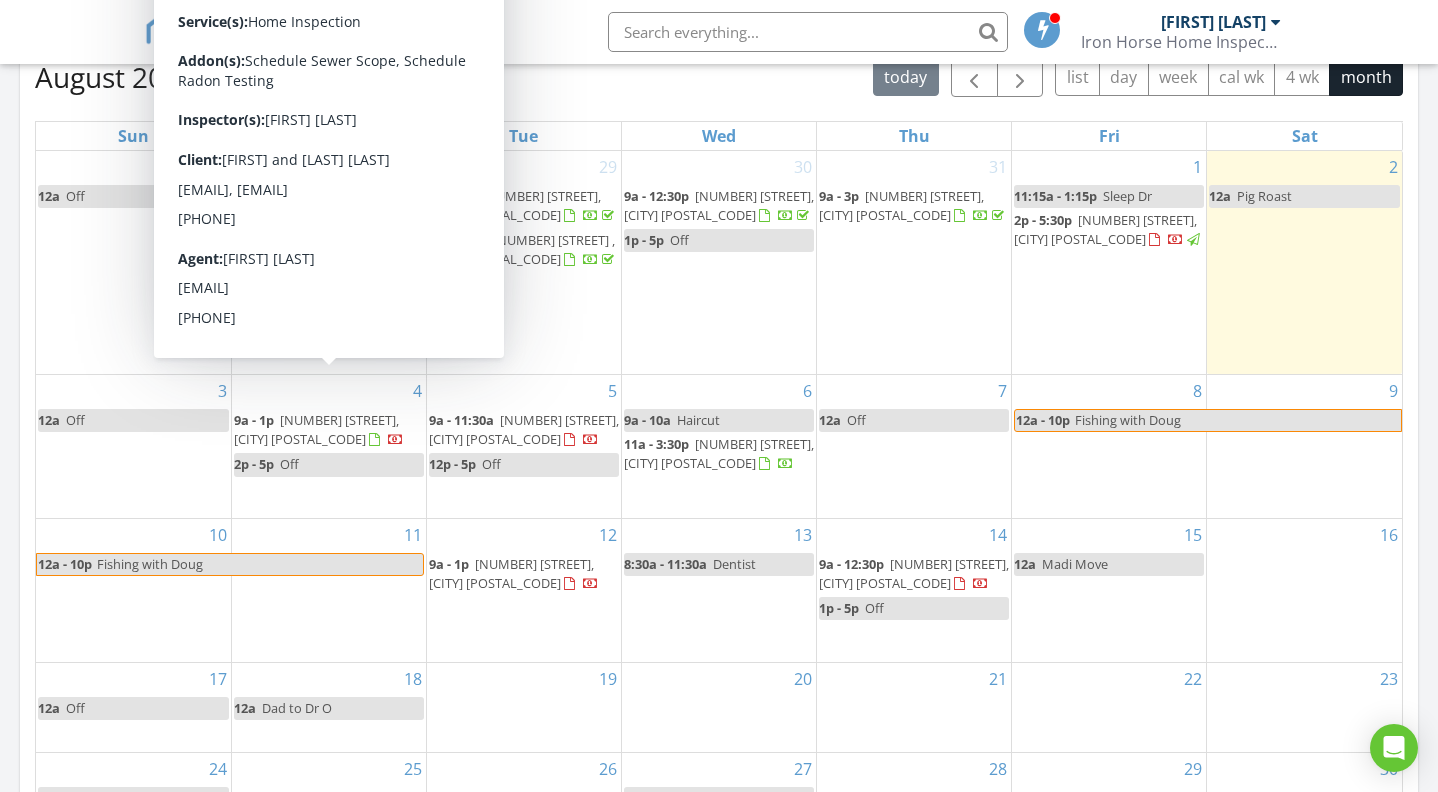 click on "[NUMBER] [STREET], [CITY] [POSTAL_CODE]" at bounding box center (316, 429) 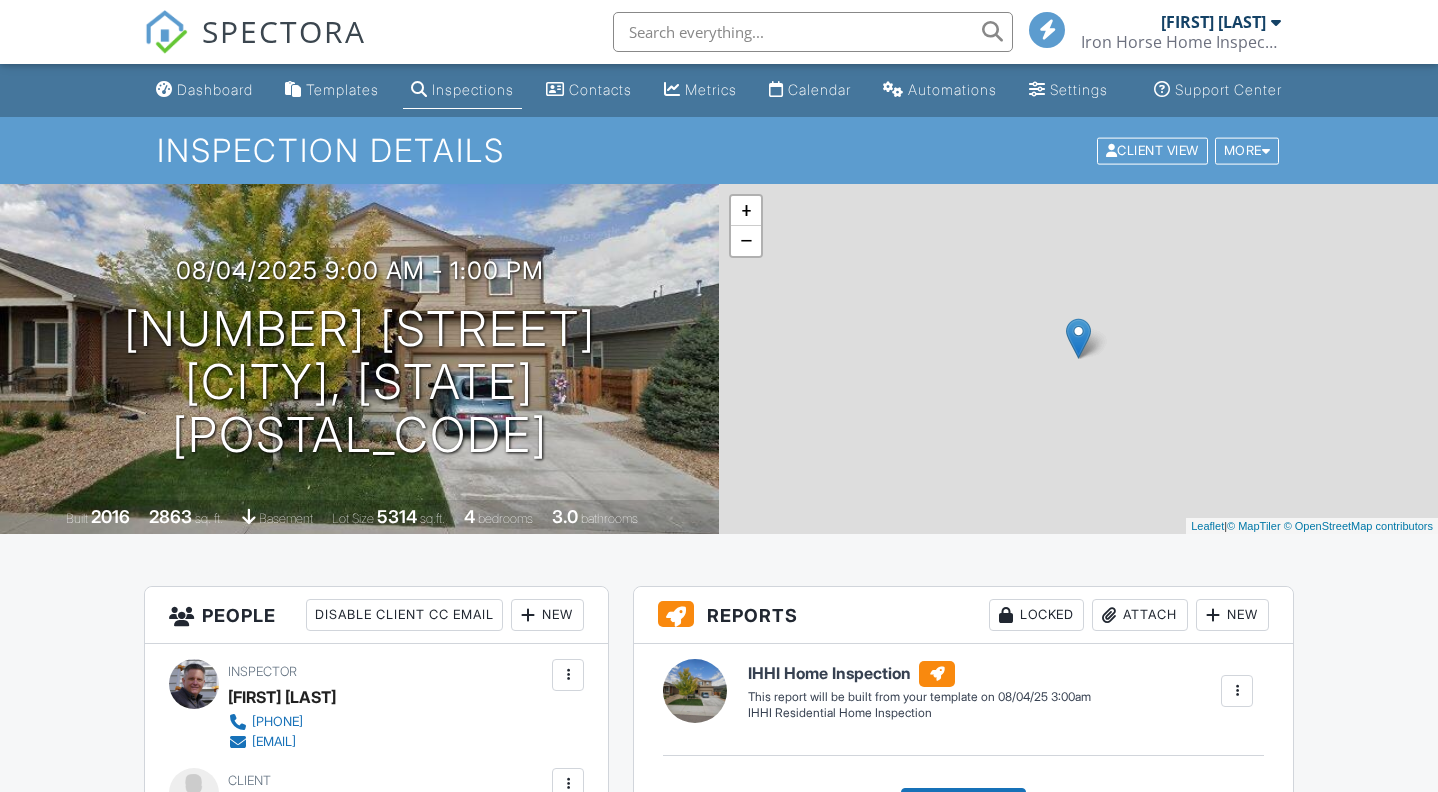 scroll, scrollTop: 336, scrollLeft: 0, axis: vertical 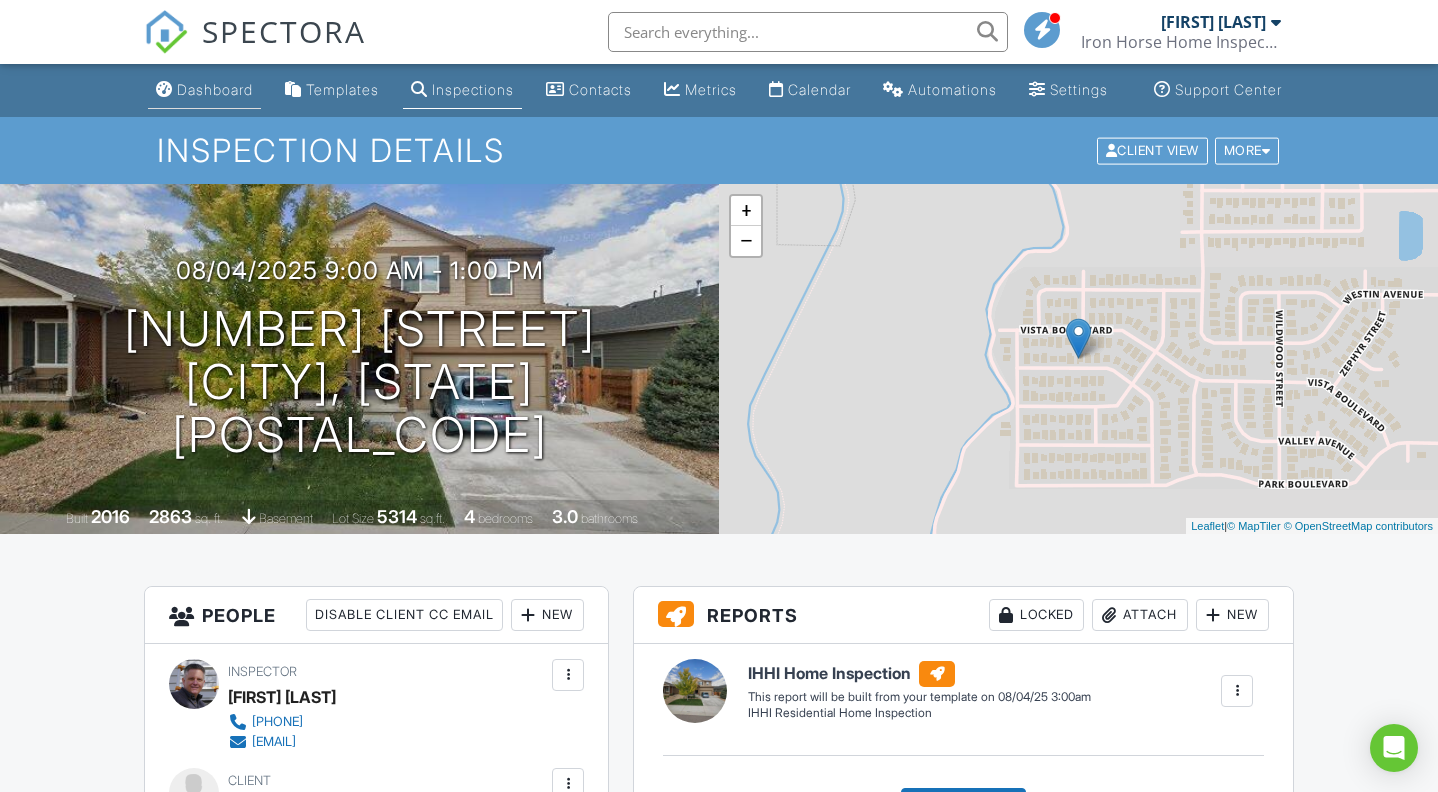 click on "Dashboard" at bounding box center (215, 89) 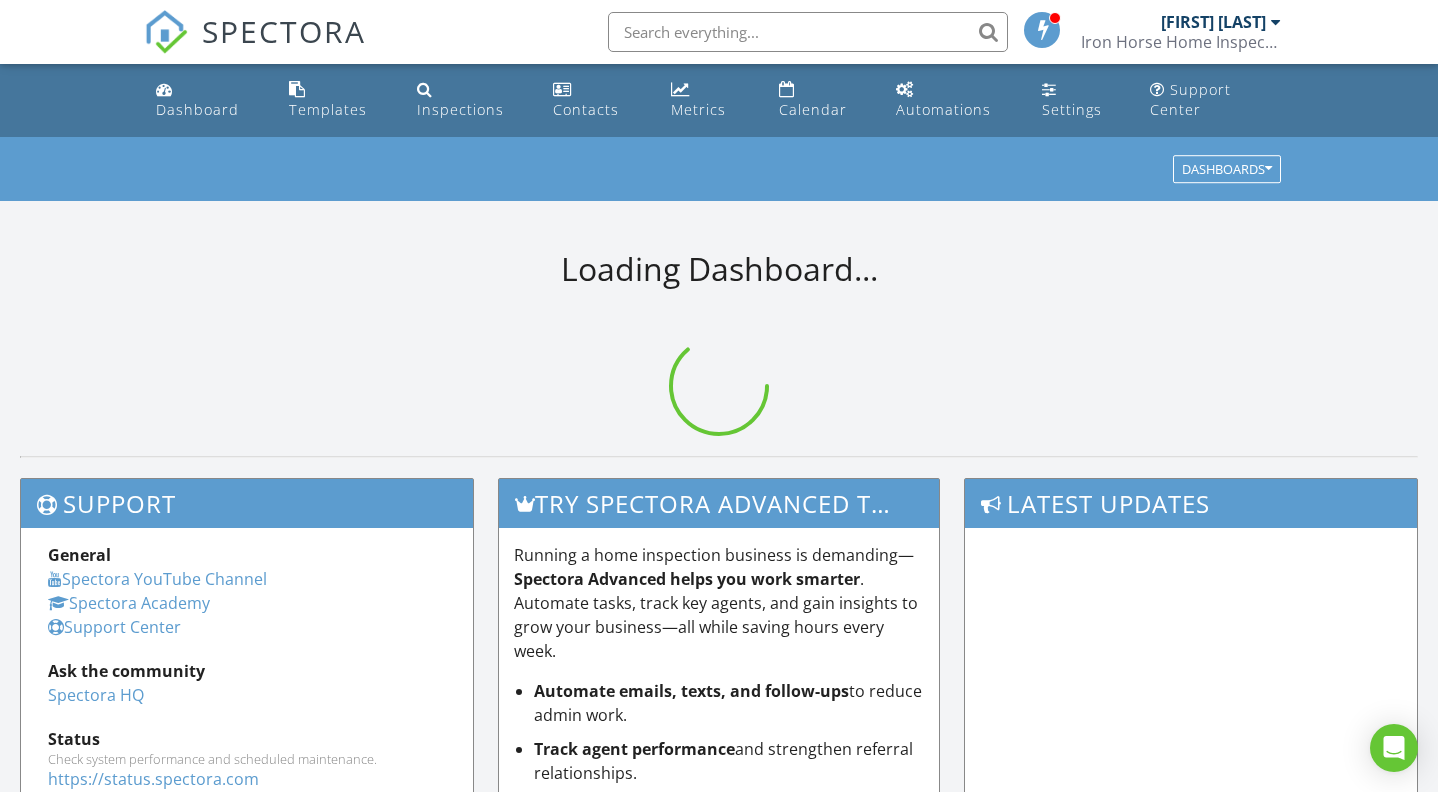 scroll, scrollTop: 0, scrollLeft: 0, axis: both 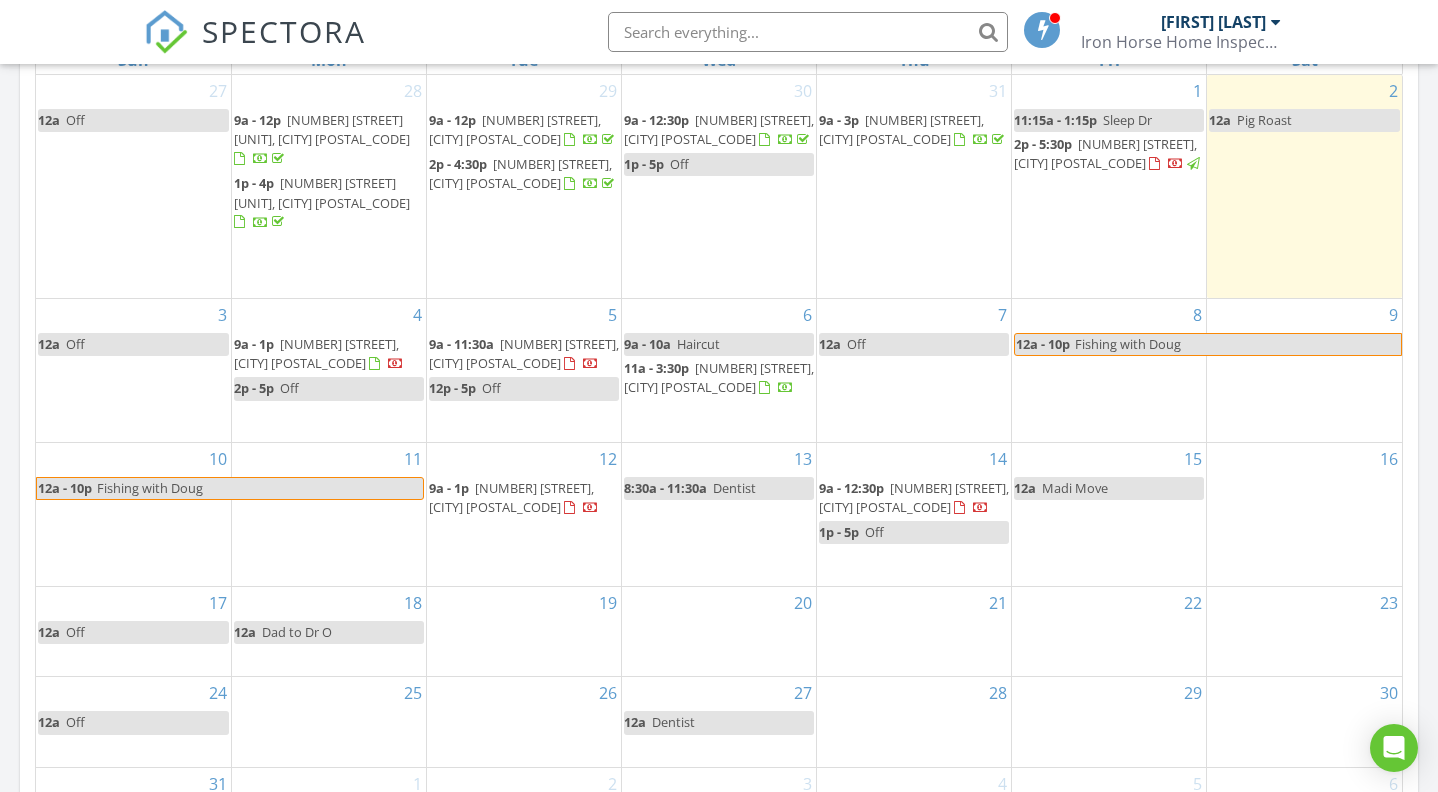 click on "11a - 3:30p
9433 Torrey Way, Arvada 80007" at bounding box center (719, 378) 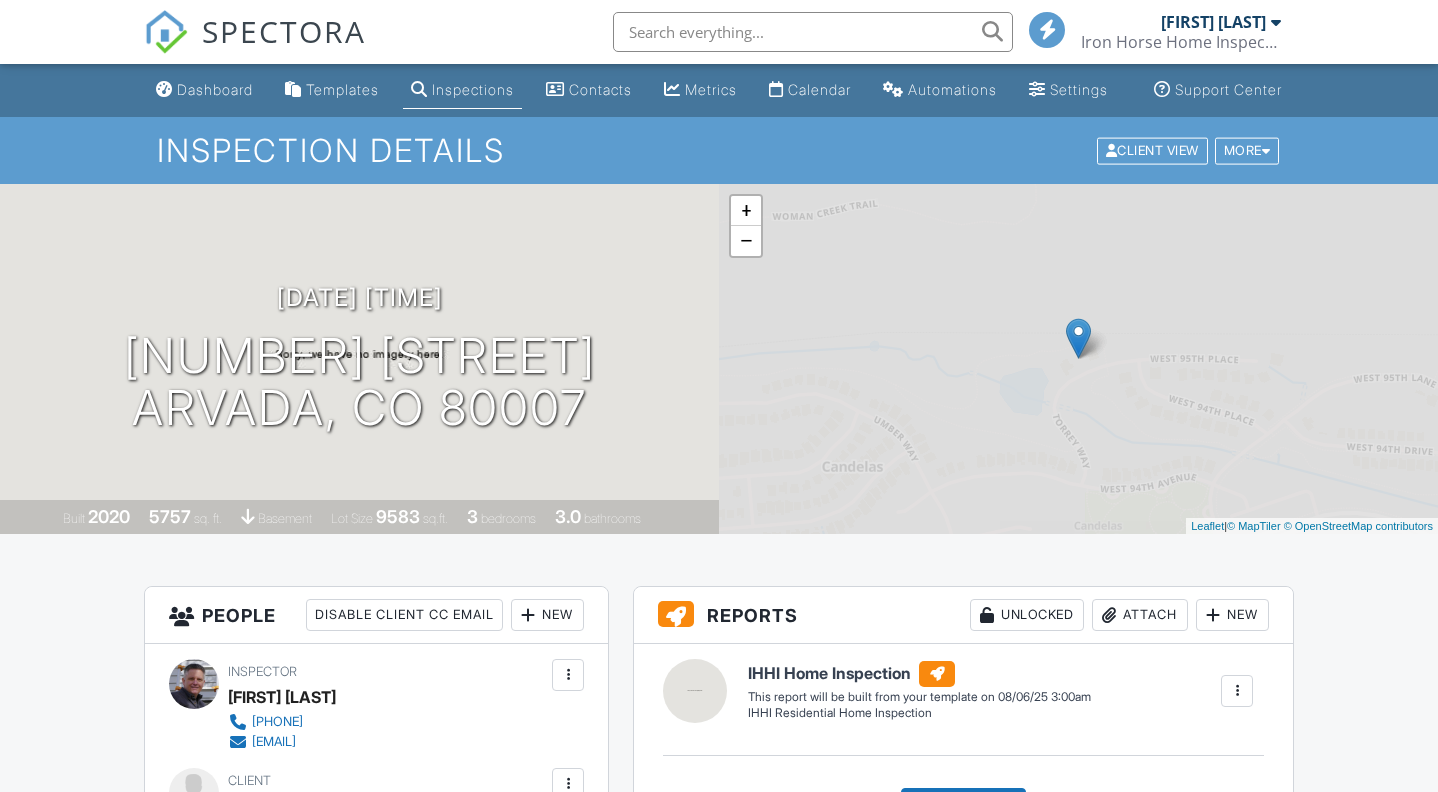scroll, scrollTop: 0, scrollLeft: 0, axis: both 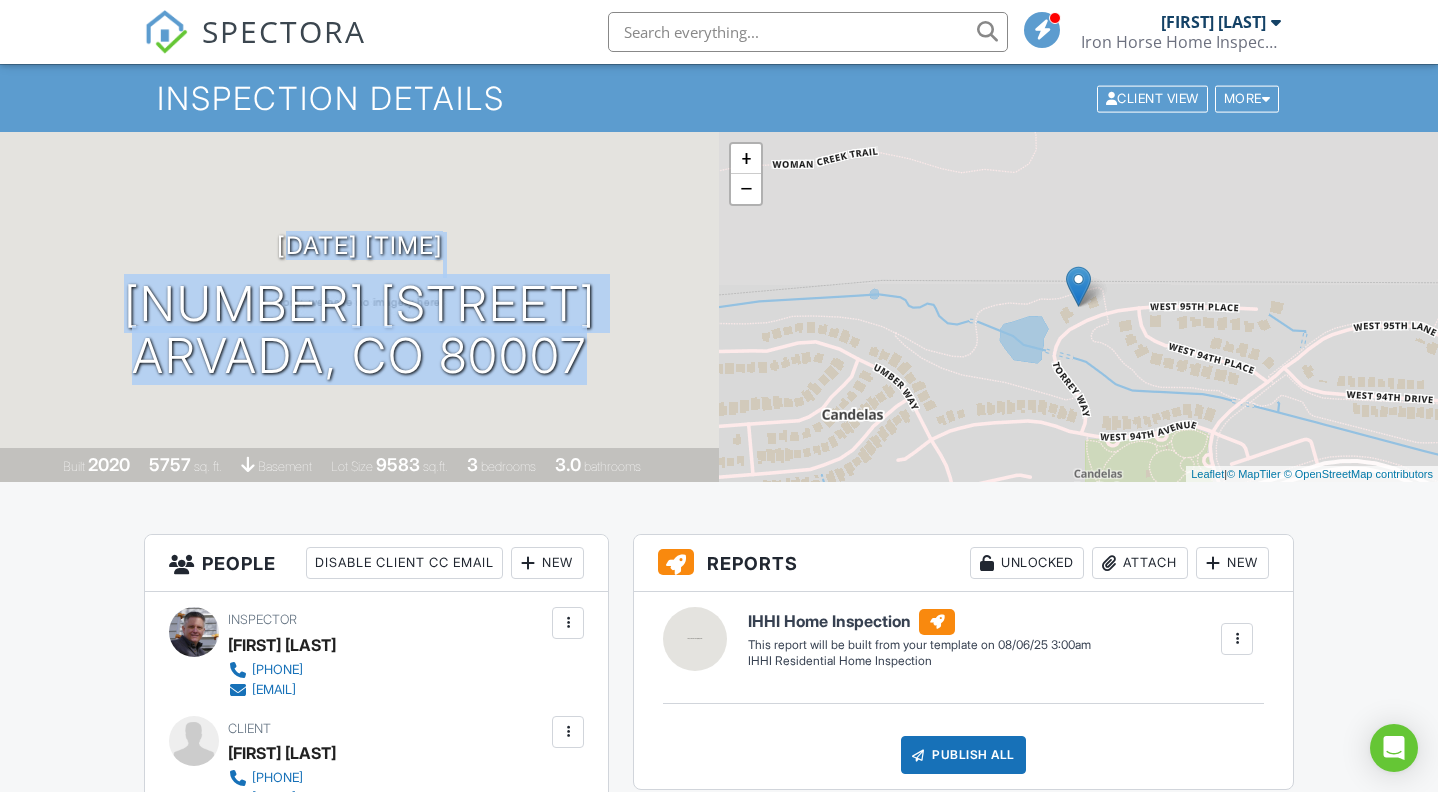 drag, startPoint x: 150, startPoint y: 261, endPoint x: 546, endPoint y: 454, distance: 440.5281 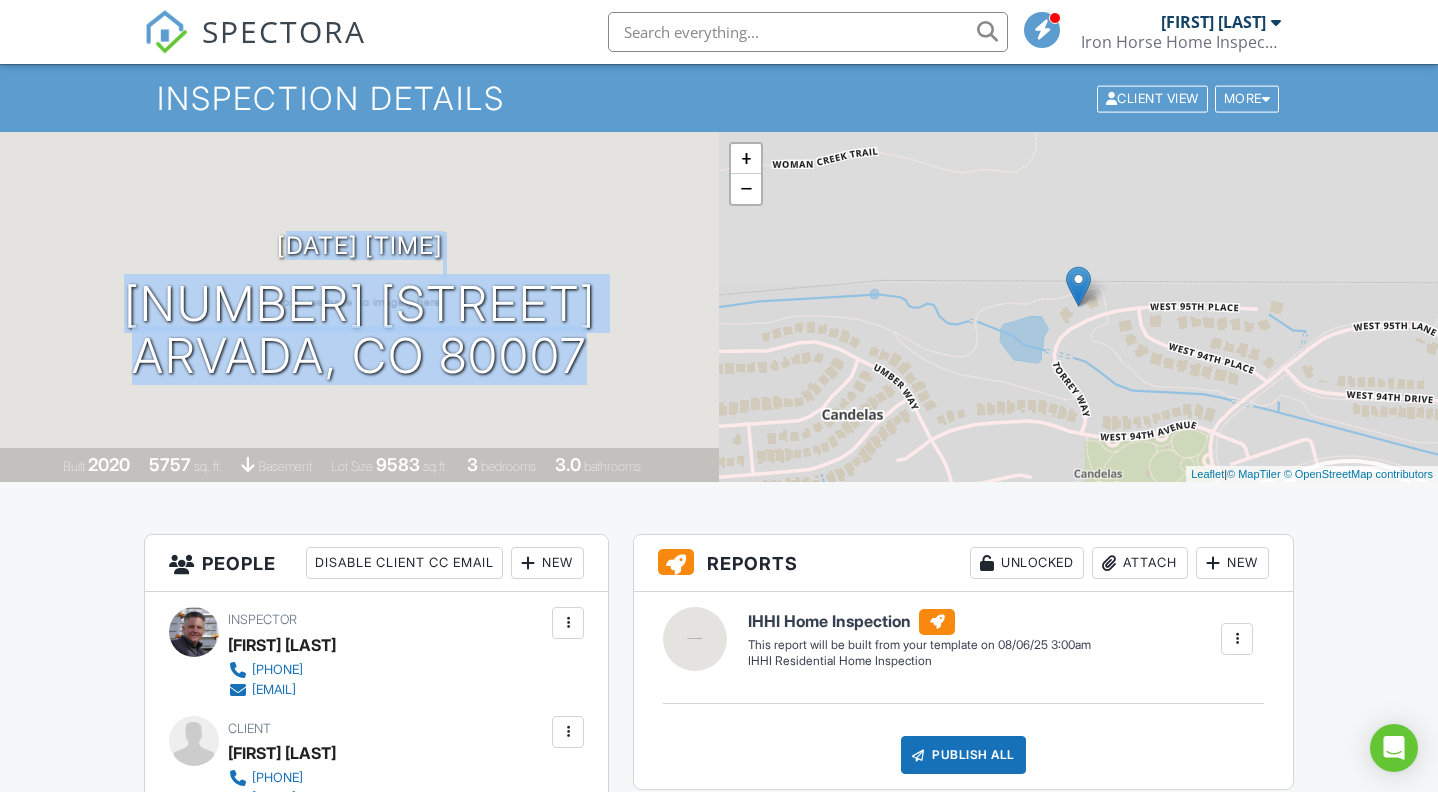 copy on "08/06/2025 11:00 am
- 3:30 pm
9433 Torrey Way
Arvada, CO 80007" 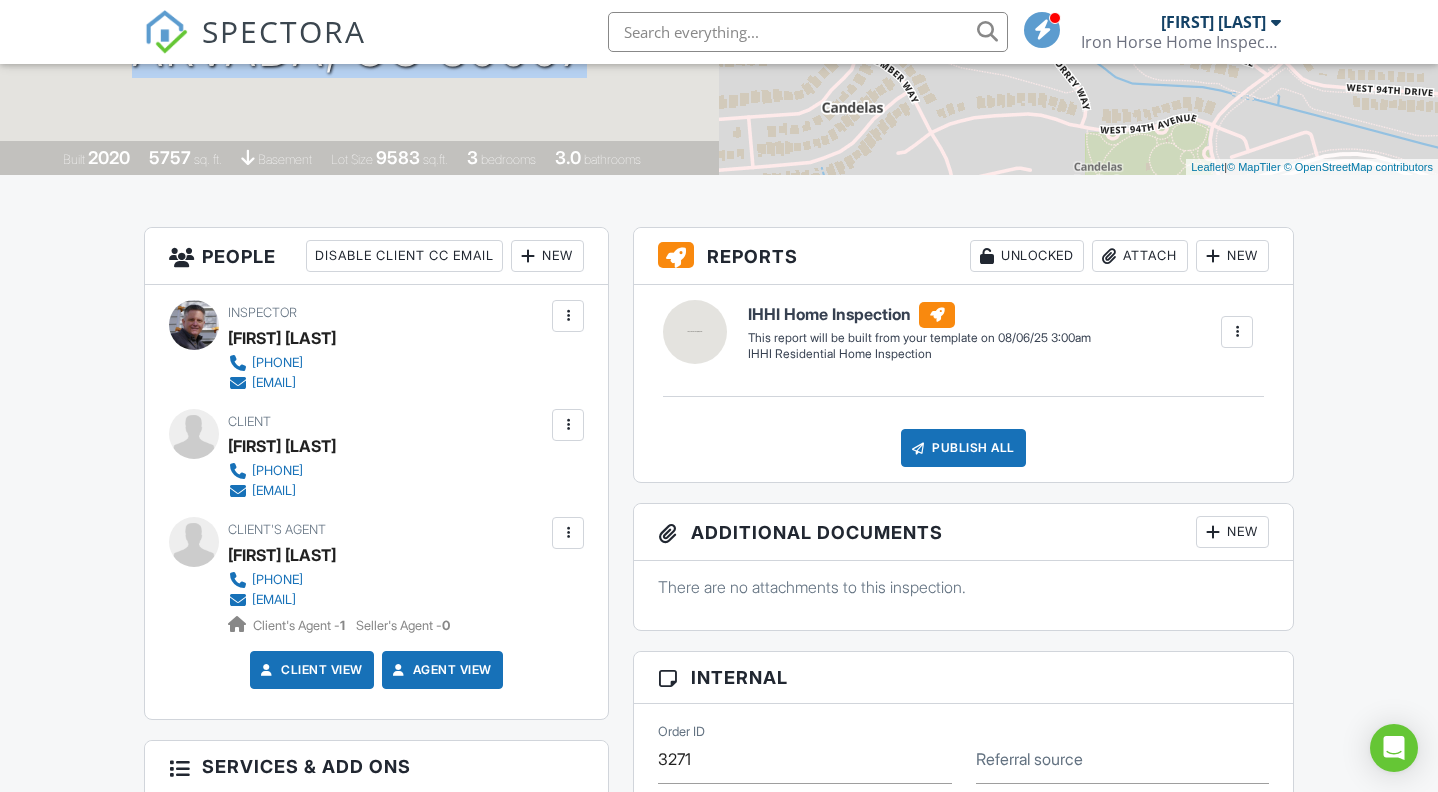 scroll, scrollTop: 389, scrollLeft: 0, axis: vertical 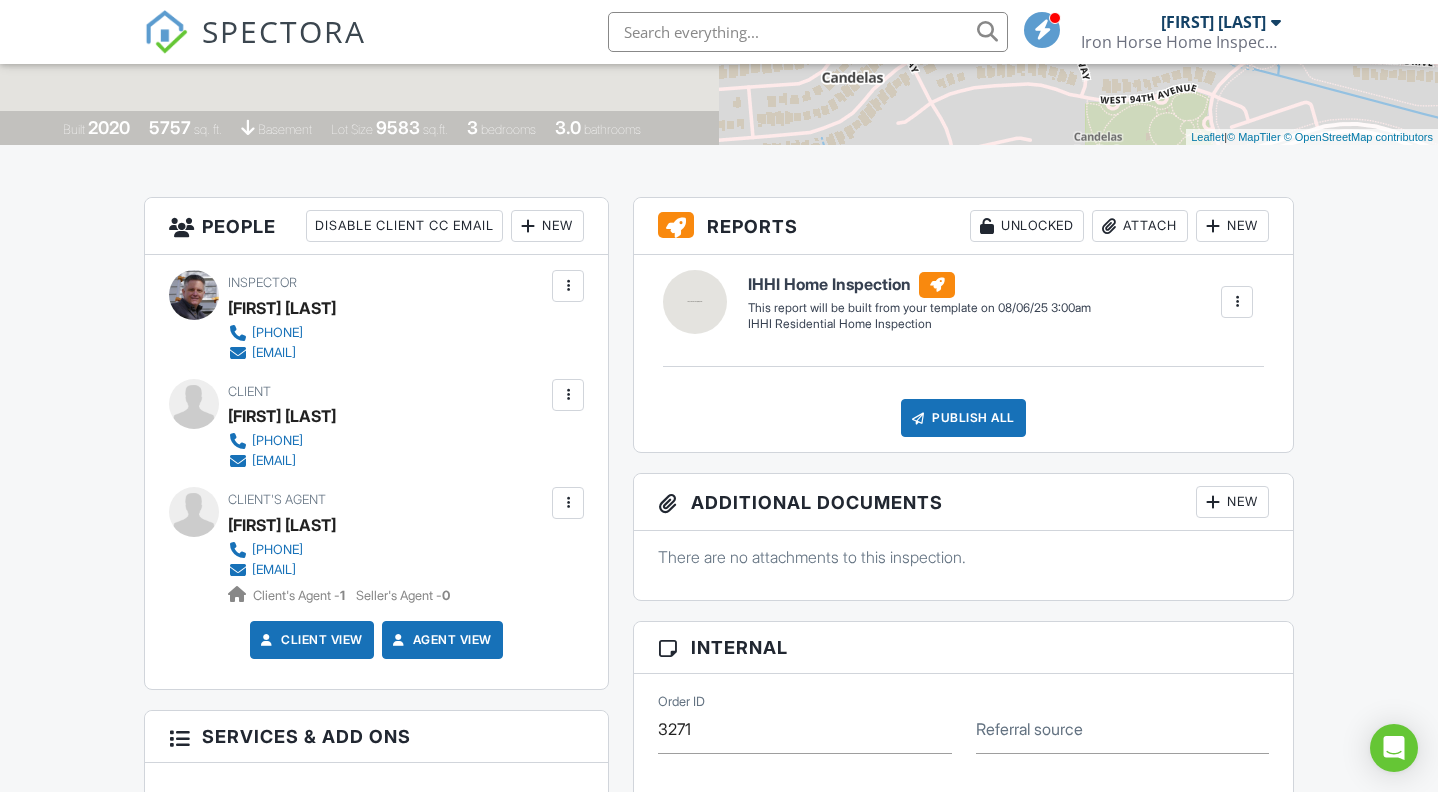 drag, startPoint x: 226, startPoint y: 542, endPoint x: 341, endPoint y: 566, distance: 117.47766 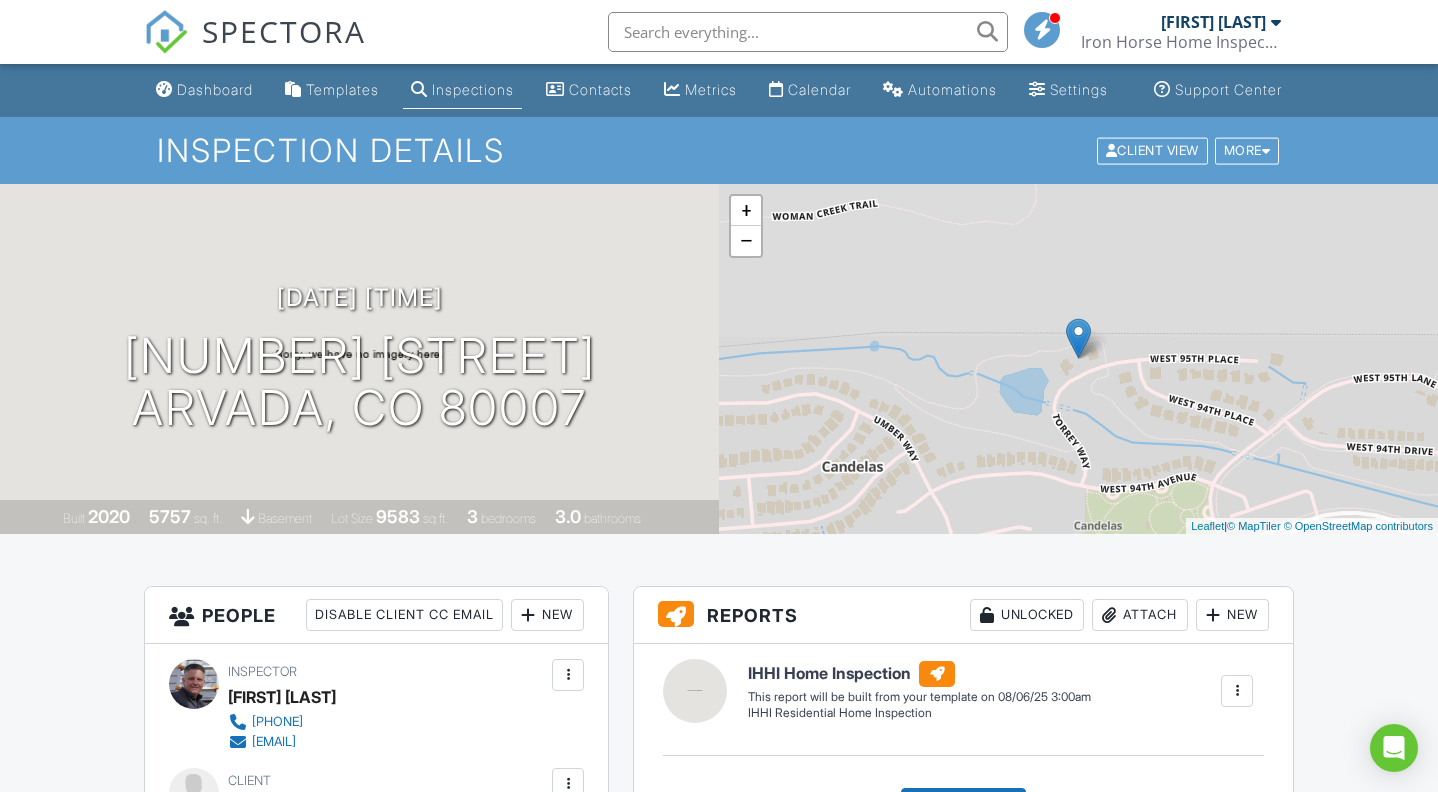 scroll, scrollTop: 0, scrollLeft: 0, axis: both 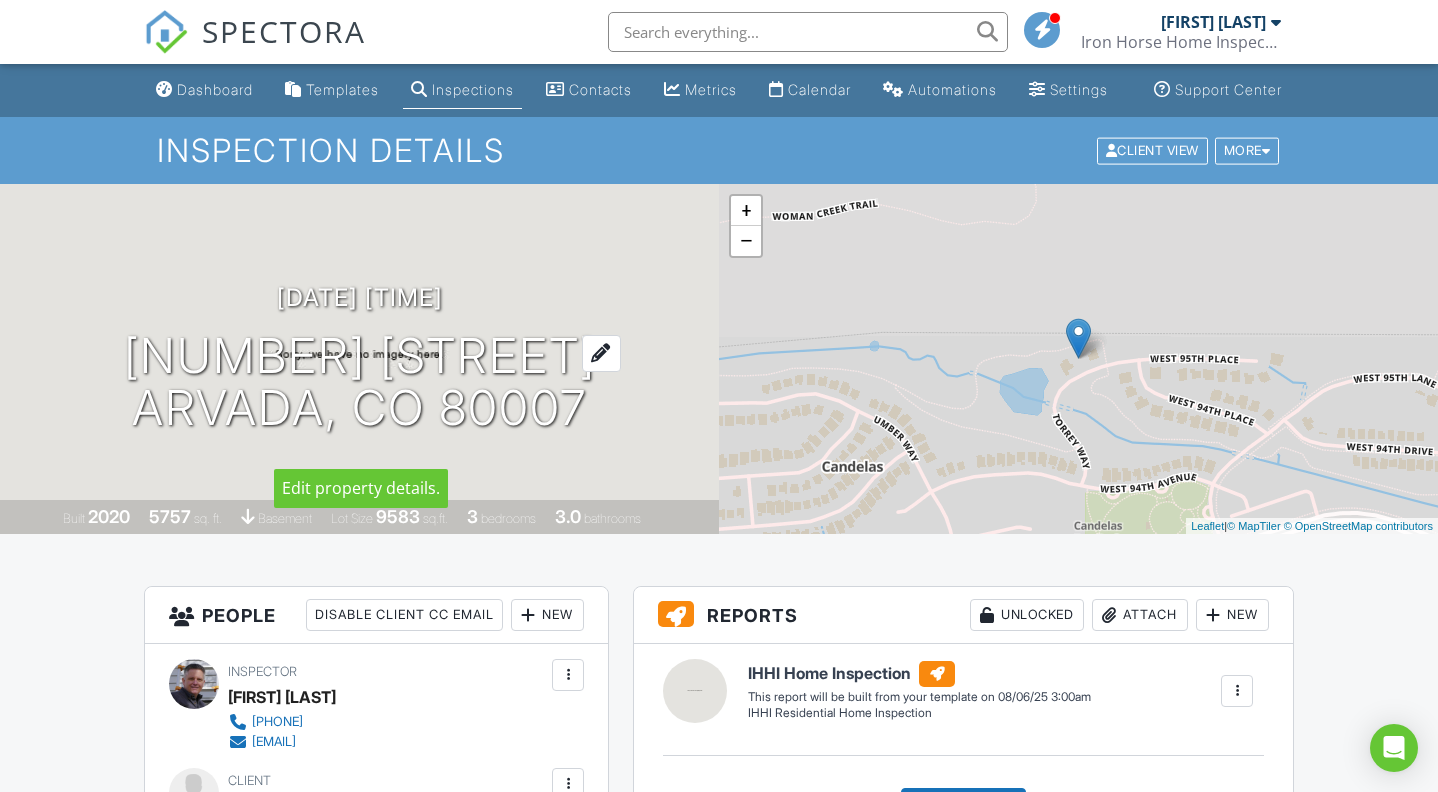 drag, startPoint x: 114, startPoint y: 319, endPoint x: 575, endPoint y: 423, distance: 472.58545 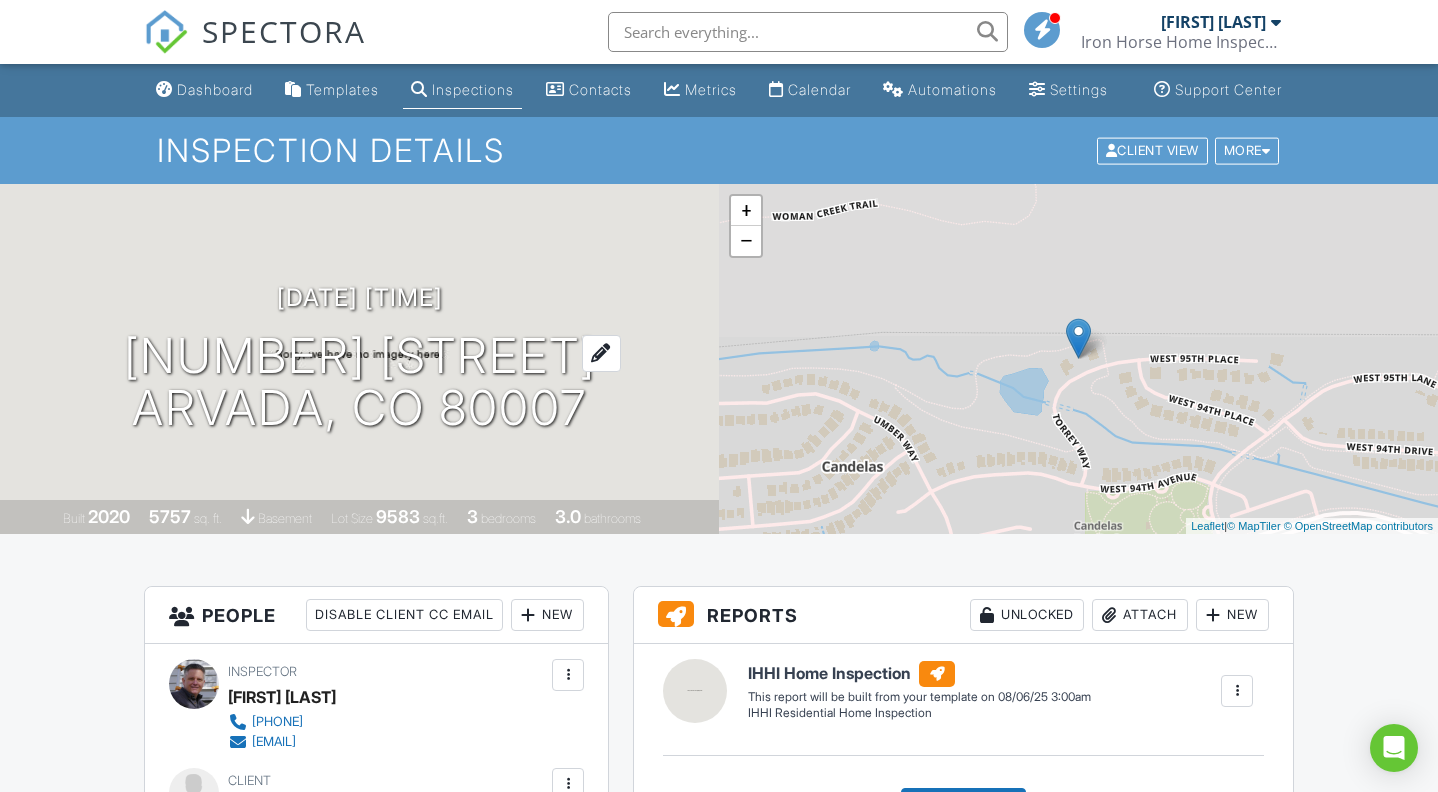 copy on "08/06/2025 11:00 am
- 3:30 pm
9433 Torrey Way
Arvada, CO 80007" 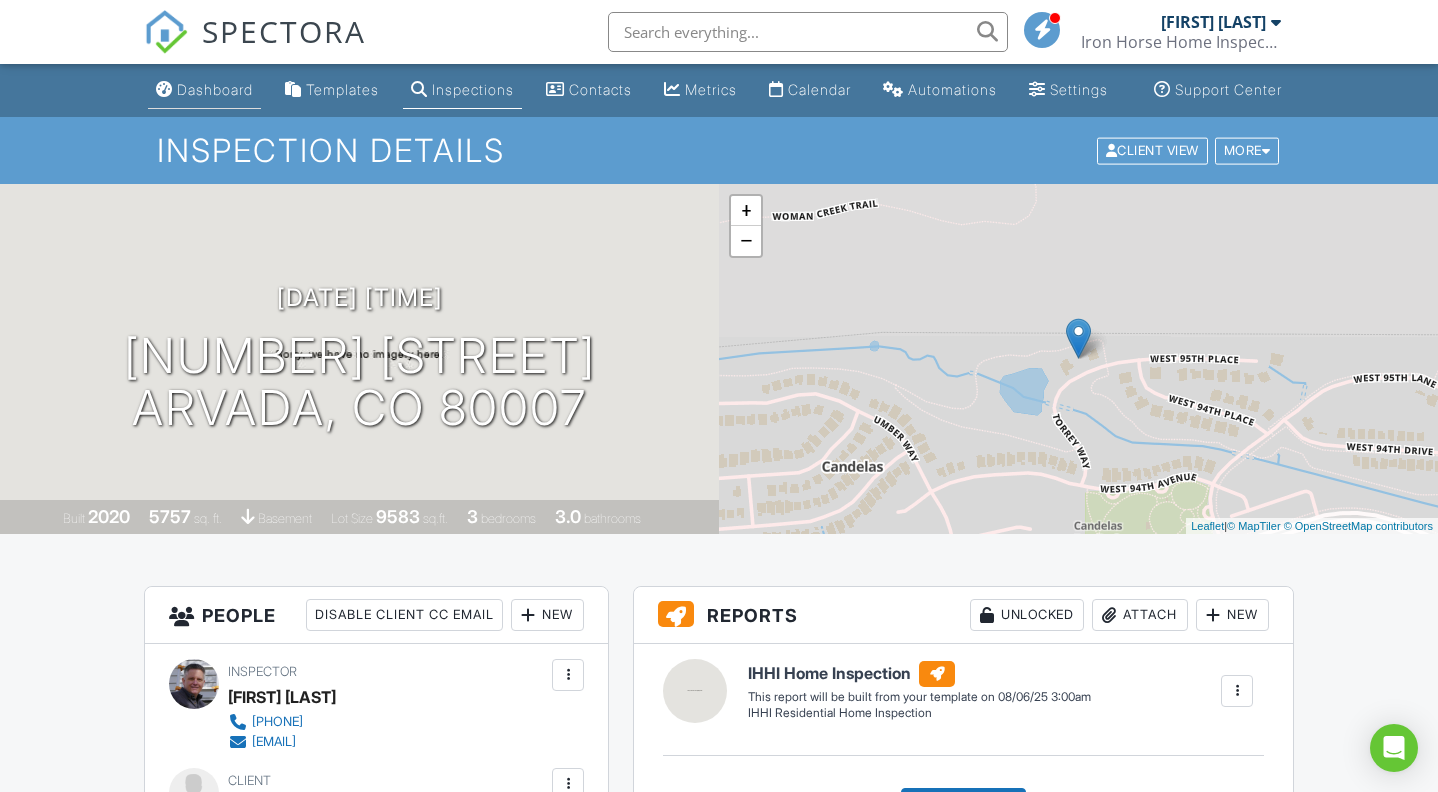 click on "Dashboard" at bounding box center (204, 90) 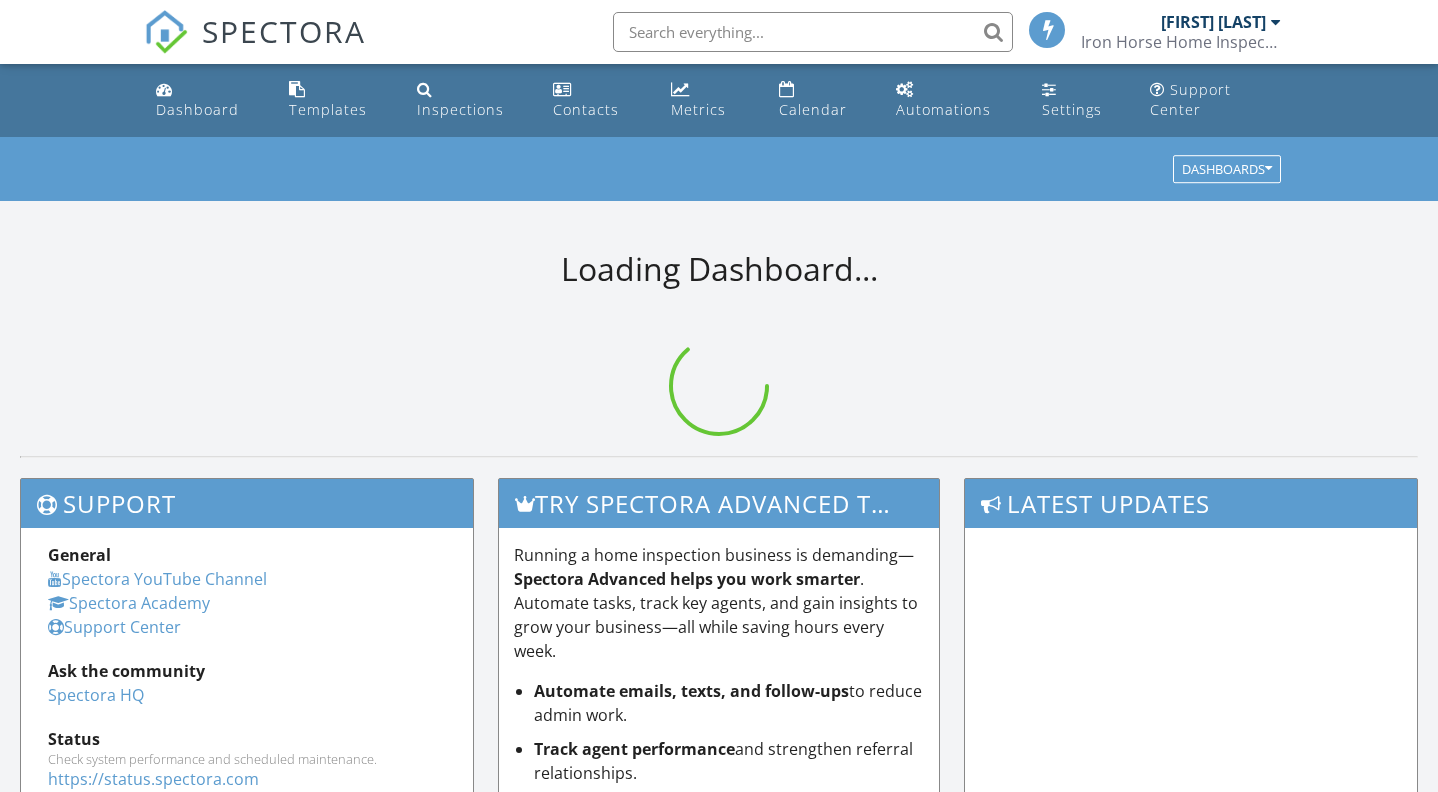 scroll, scrollTop: 0, scrollLeft: 0, axis: both 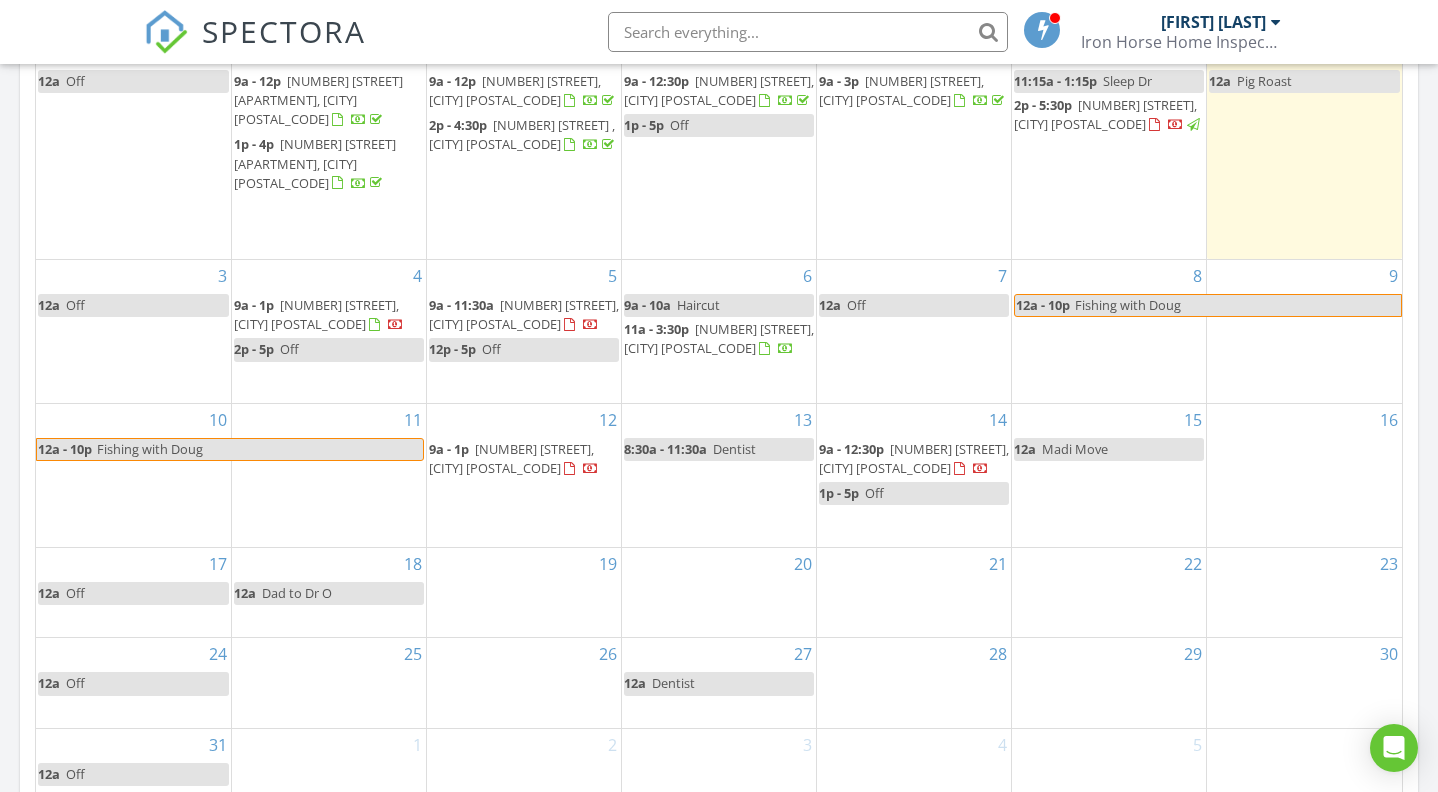 click on "7275 Goldbloom Ln, Littleton 80125" at bounding box center [914, 458] 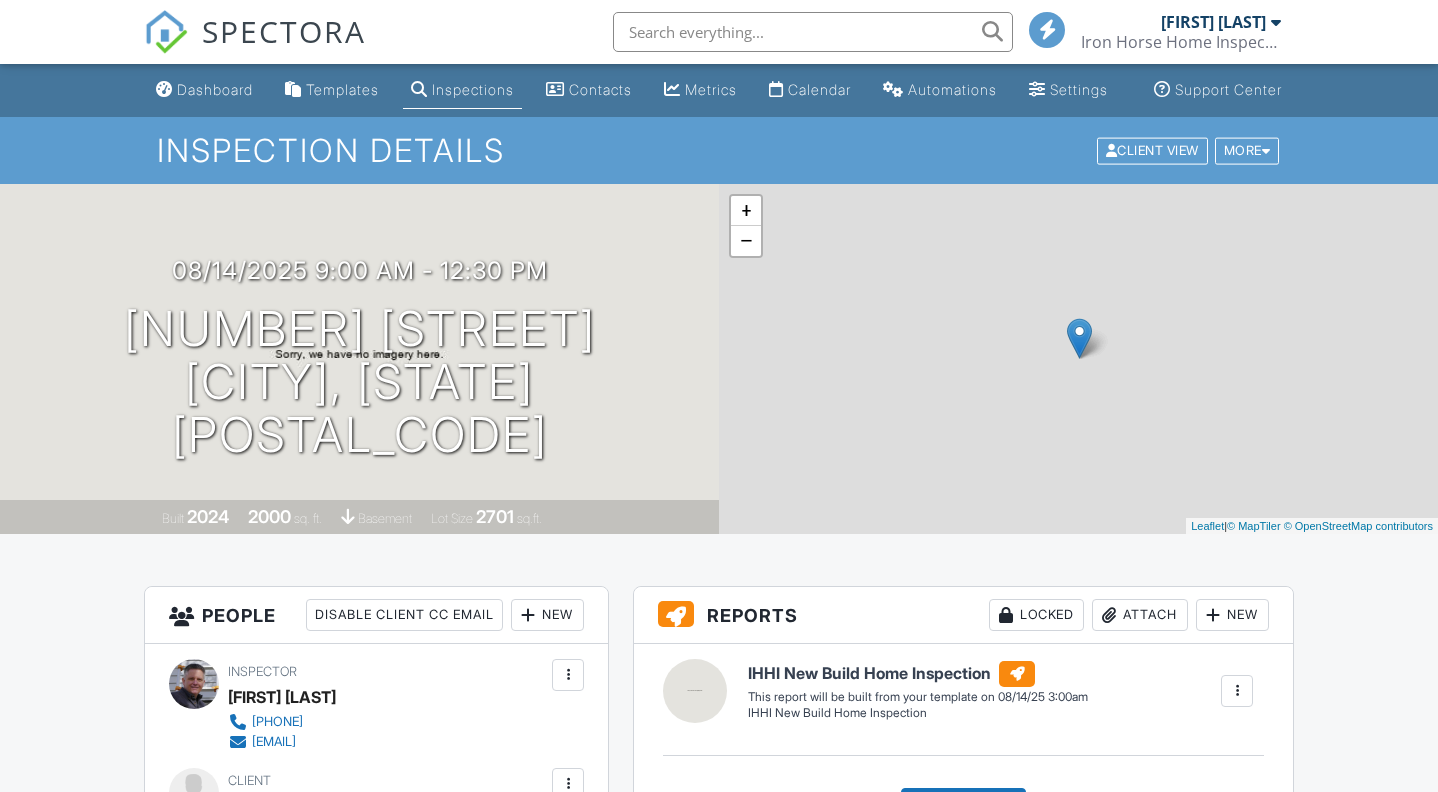 scroll, scrollTop: 257, scrollLeft: 0, axis: vertical 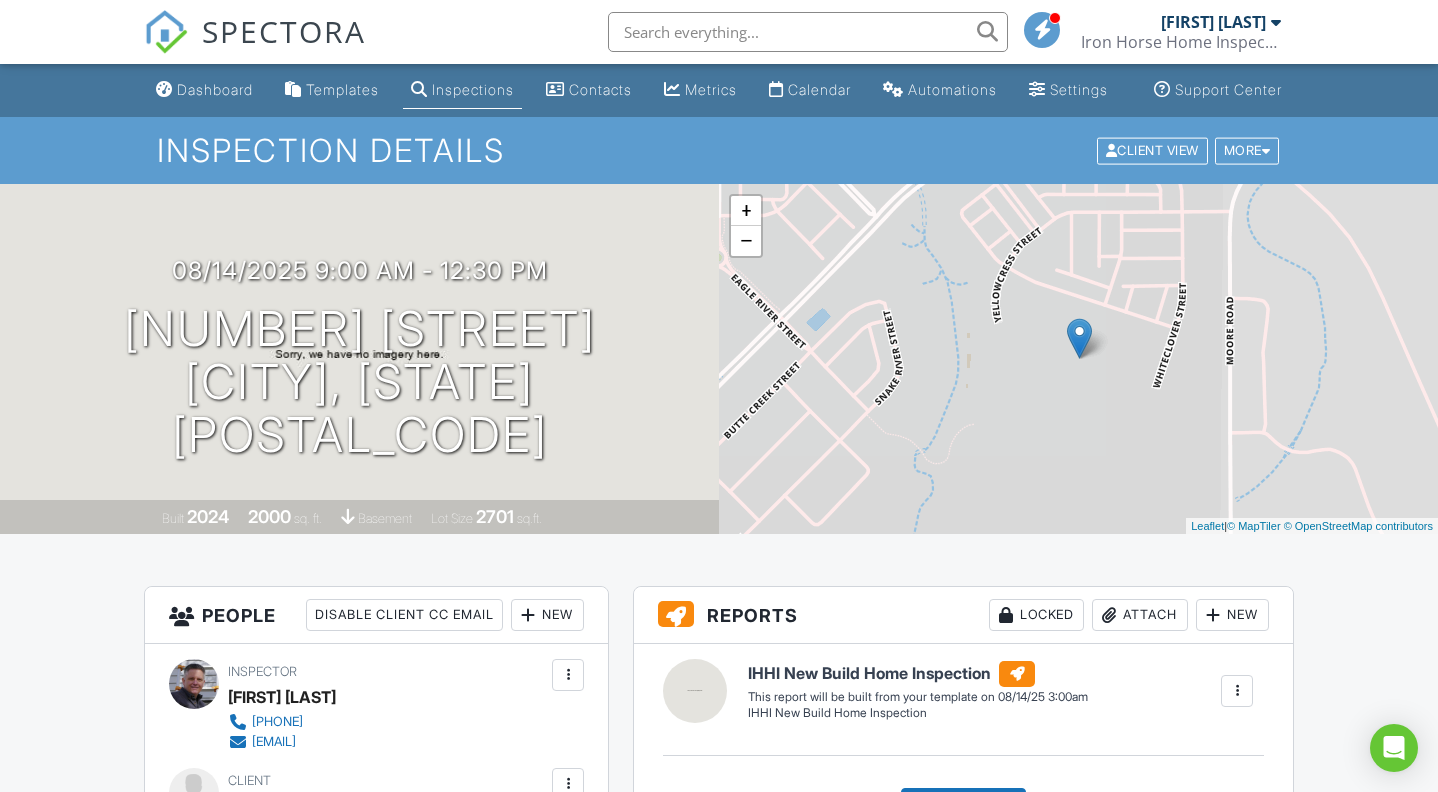 click on "Inspections" at bounding box center [473, 89] 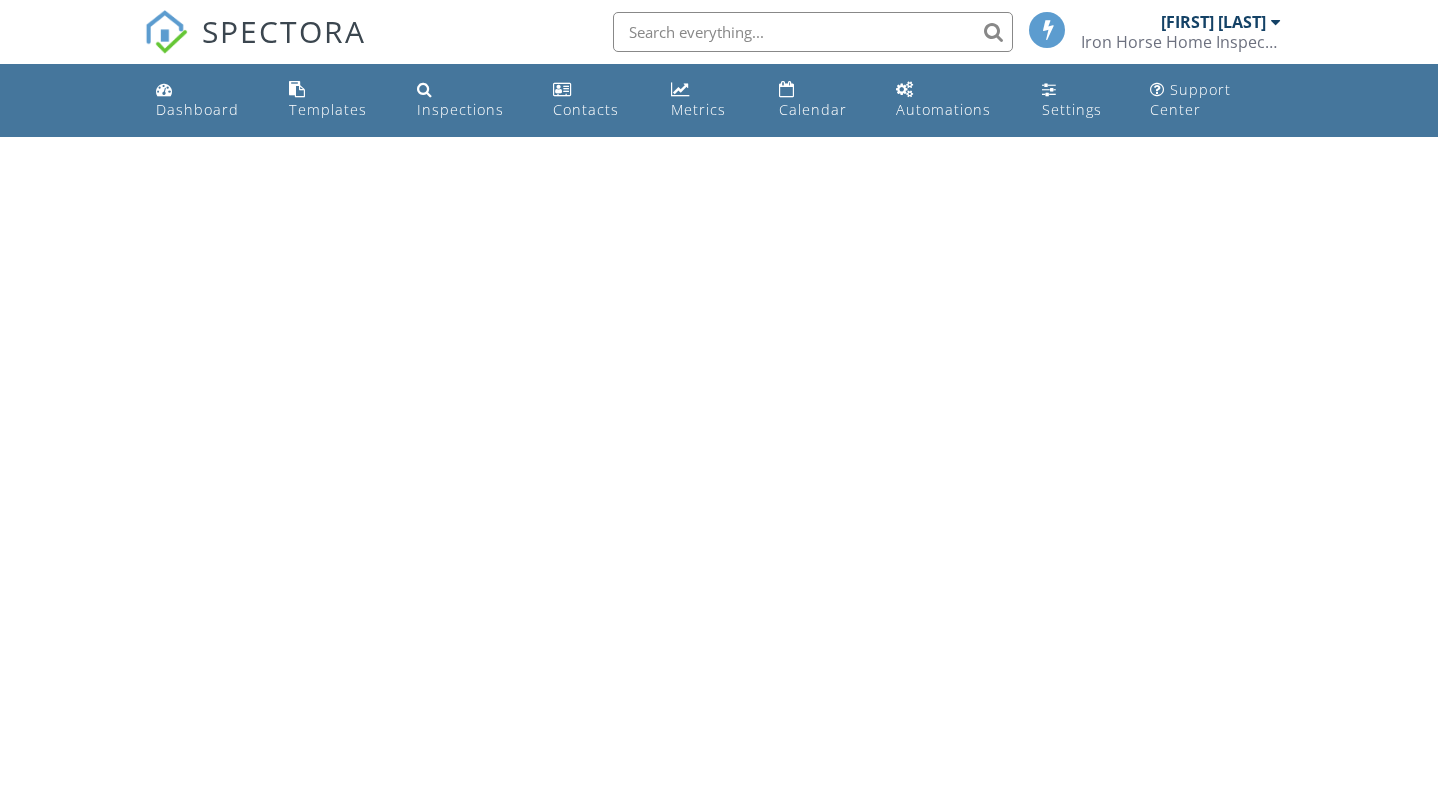 scroll, scrollTop: 0, scrollLeft: 0, axis: both 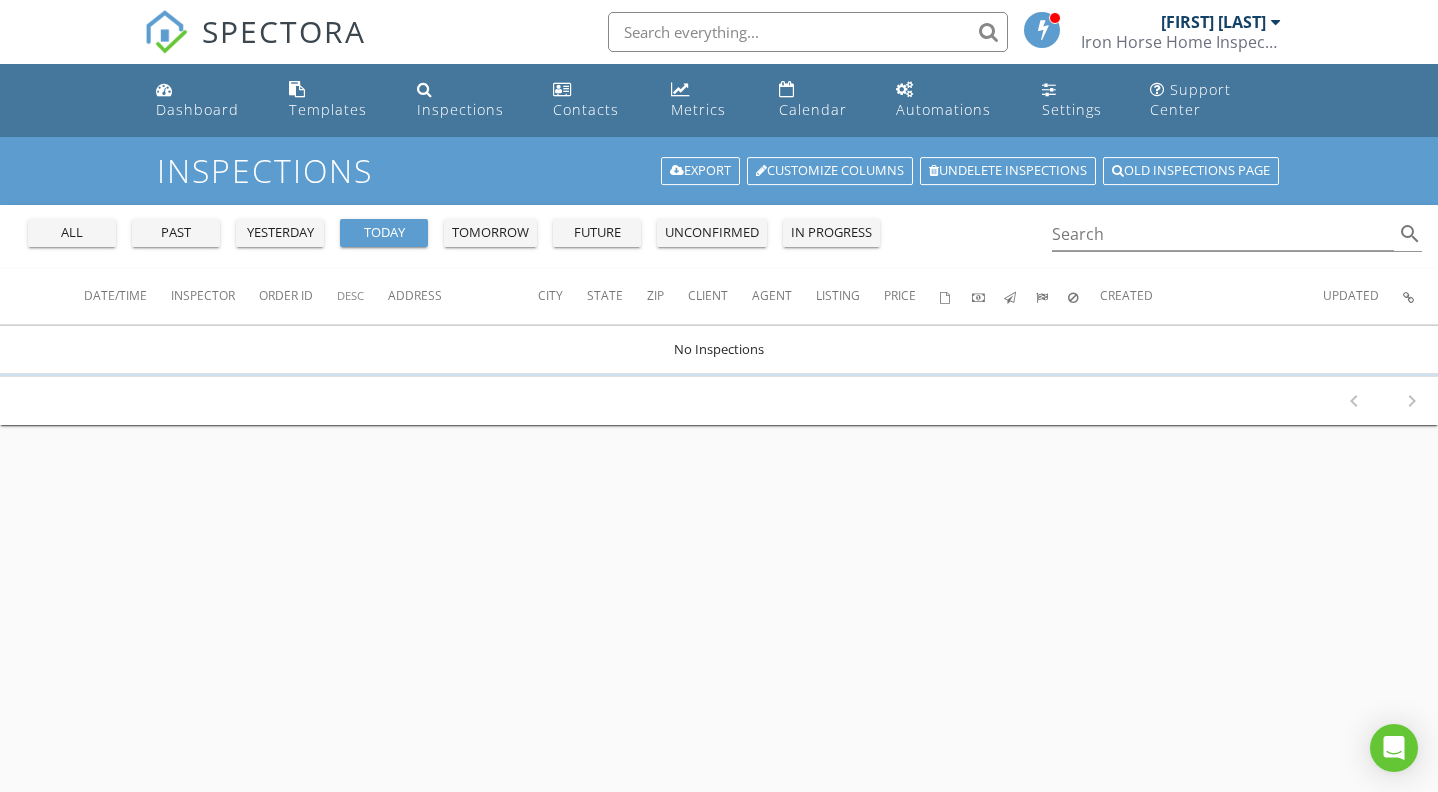click on "past" at bounding box center [176, 233] 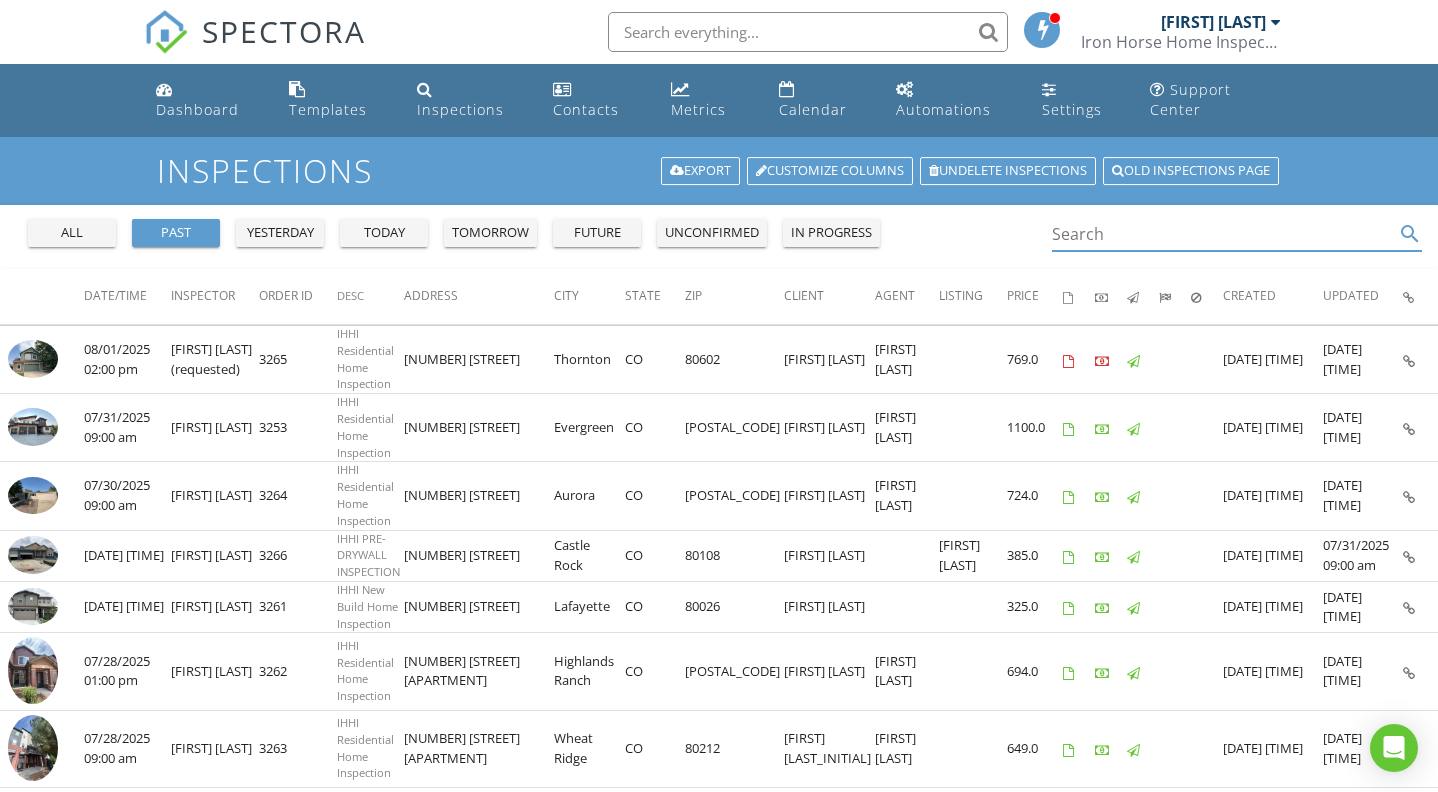 click at bounding box center [1223, 234] 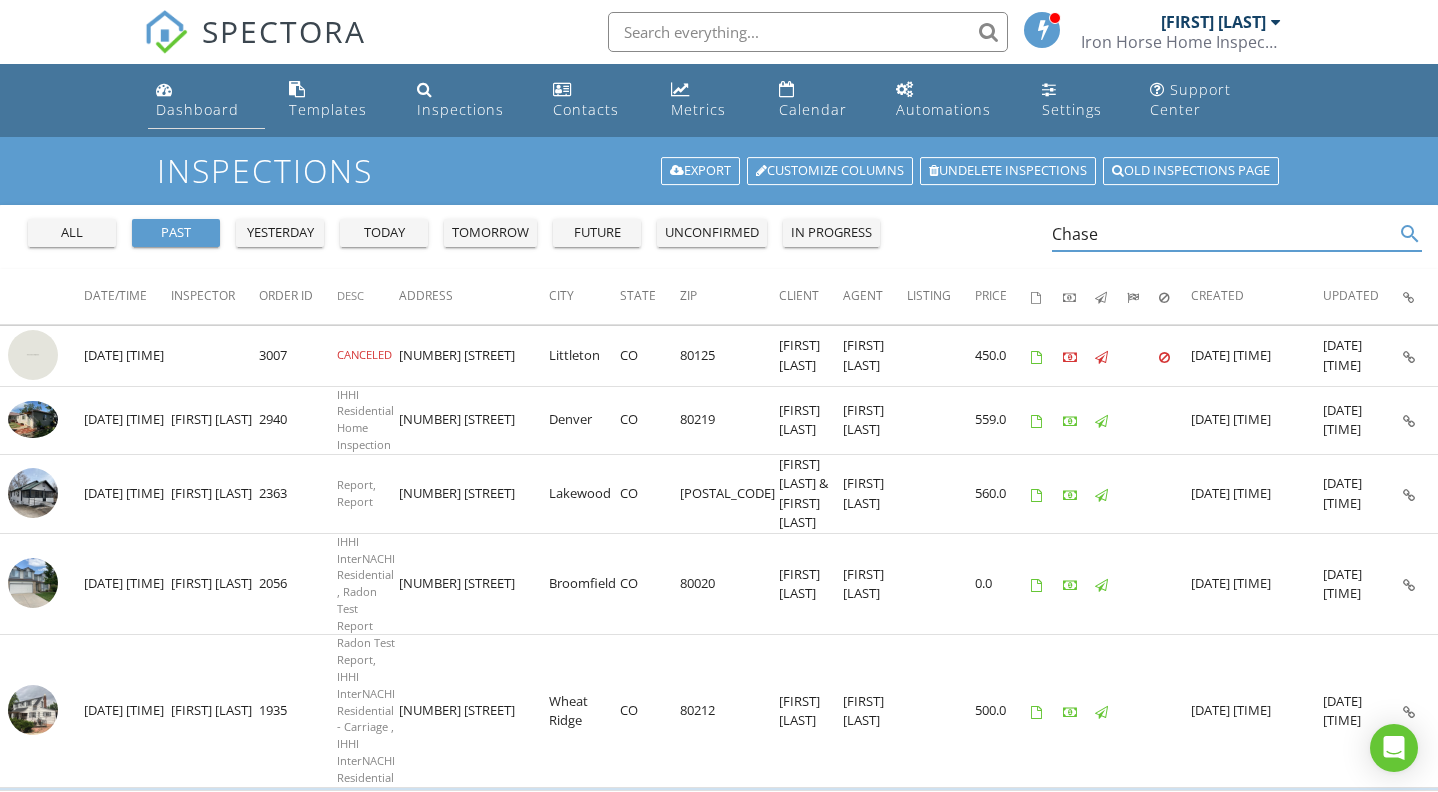 type on "Chase" 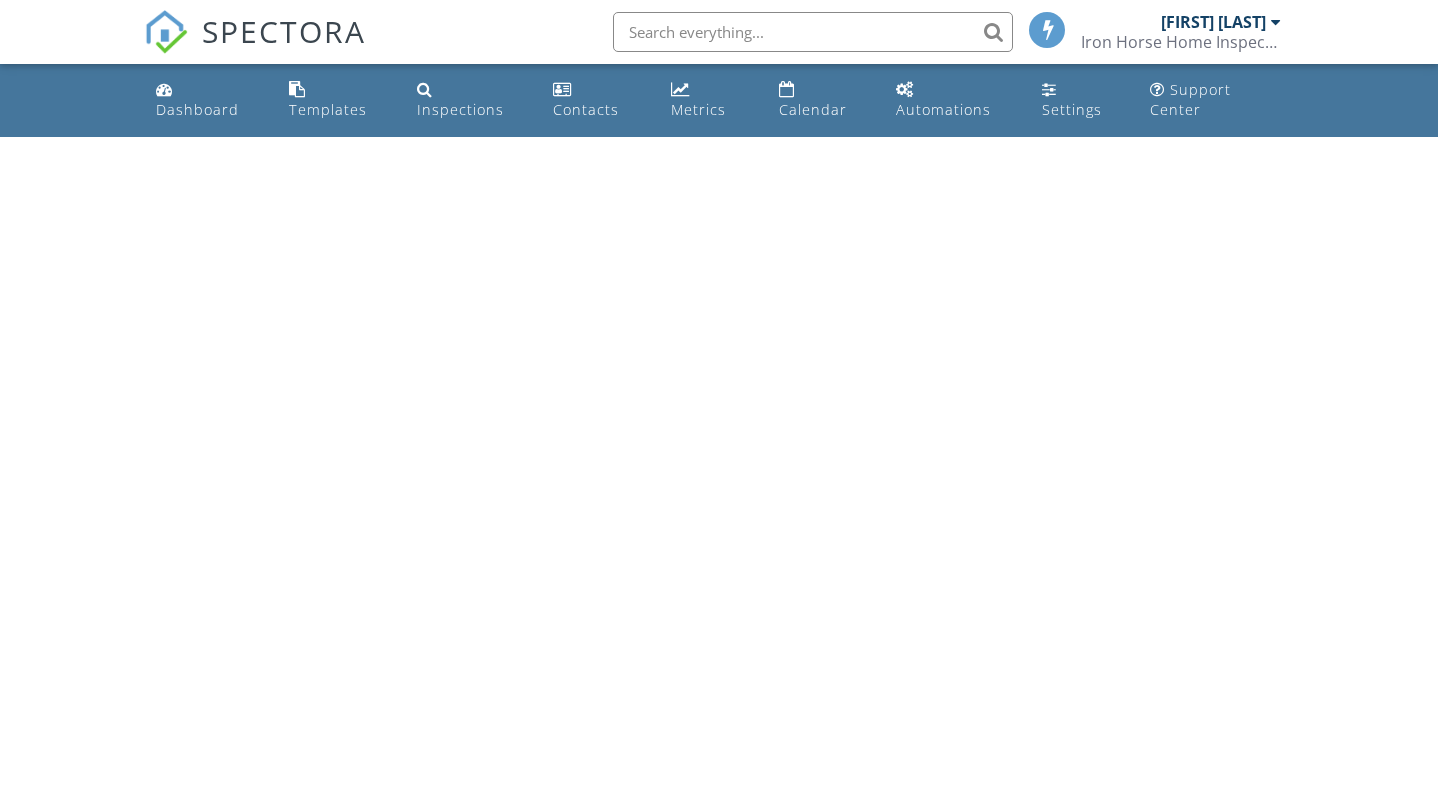 scroll, scrollTop: 0, scrollLeft: 0, axis: both 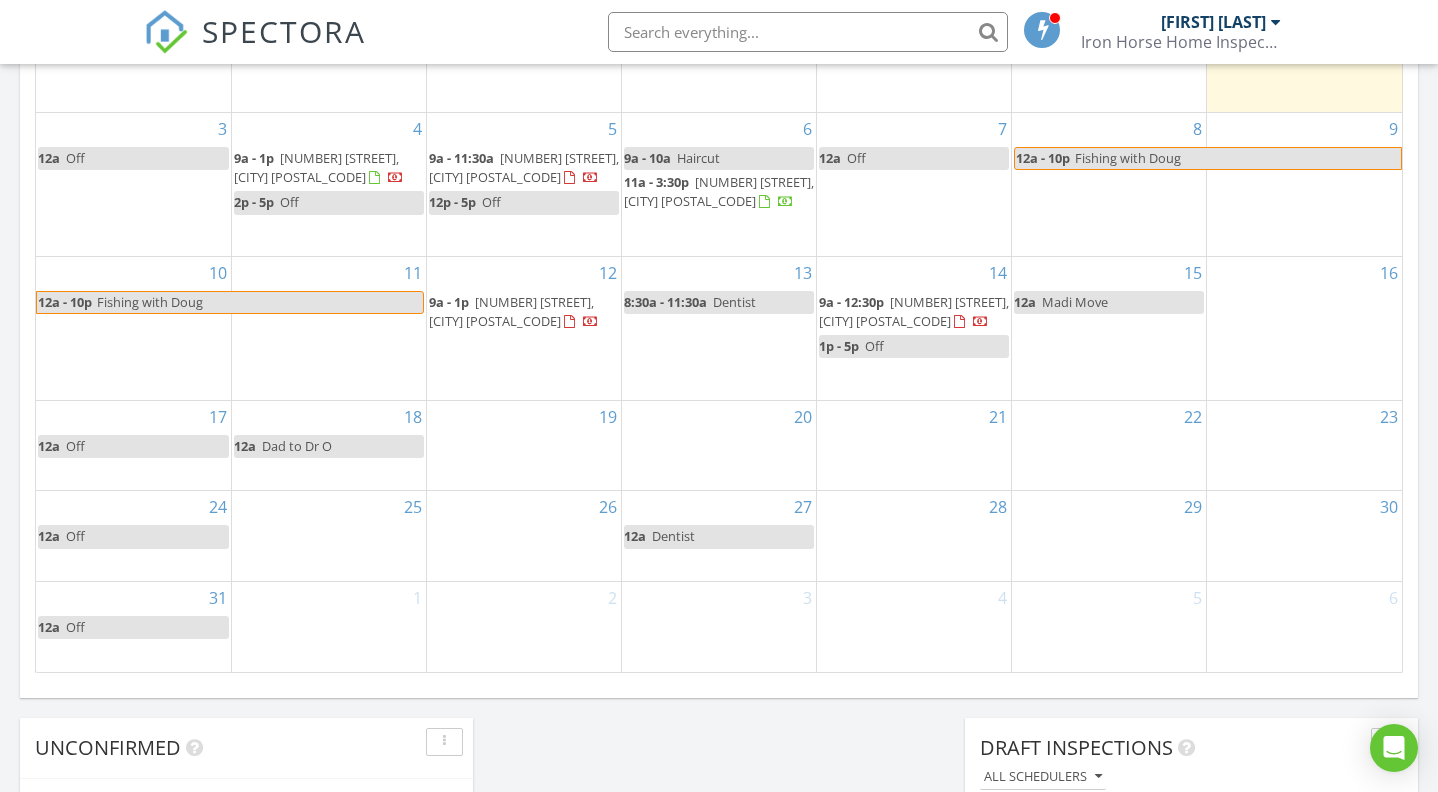 click on "14396 Shasta Daisy Pt, Parker 80134" at bounding box center (511, 311) 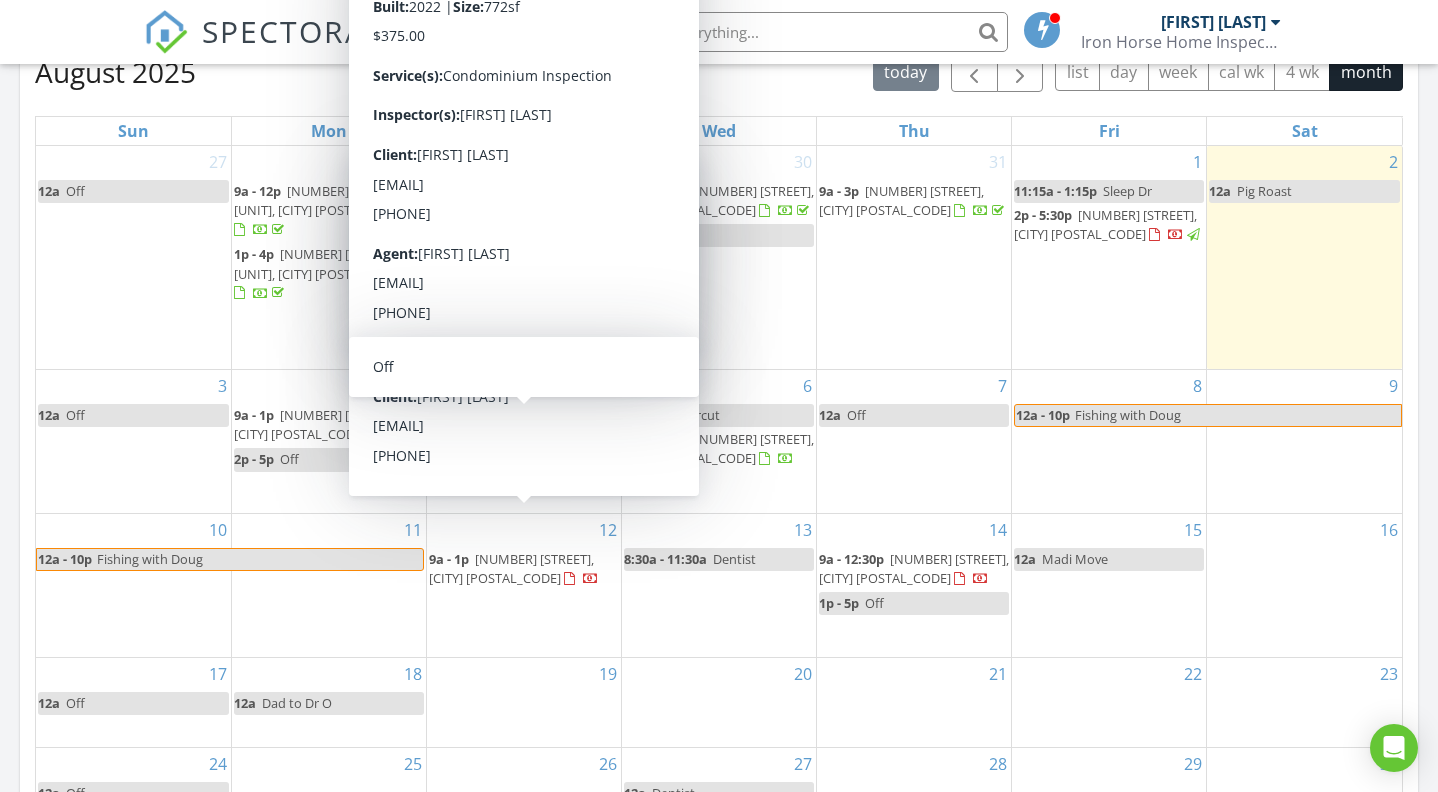 scroll, scrollTop: 886, scrollLeft: 0, axis: vertical 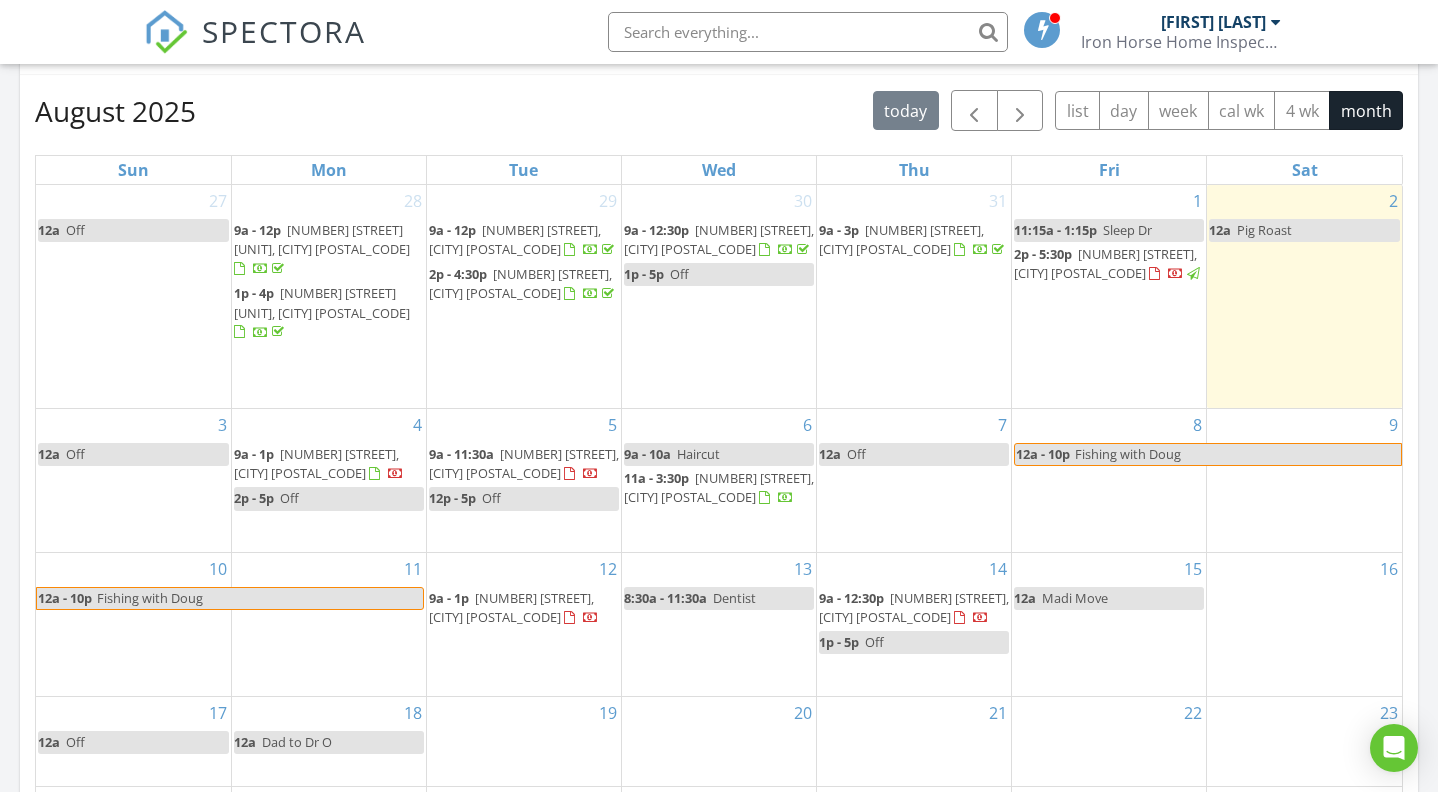 click on "14712 Josephine St, Thornton 80602" at bounding box center [1105, 263] 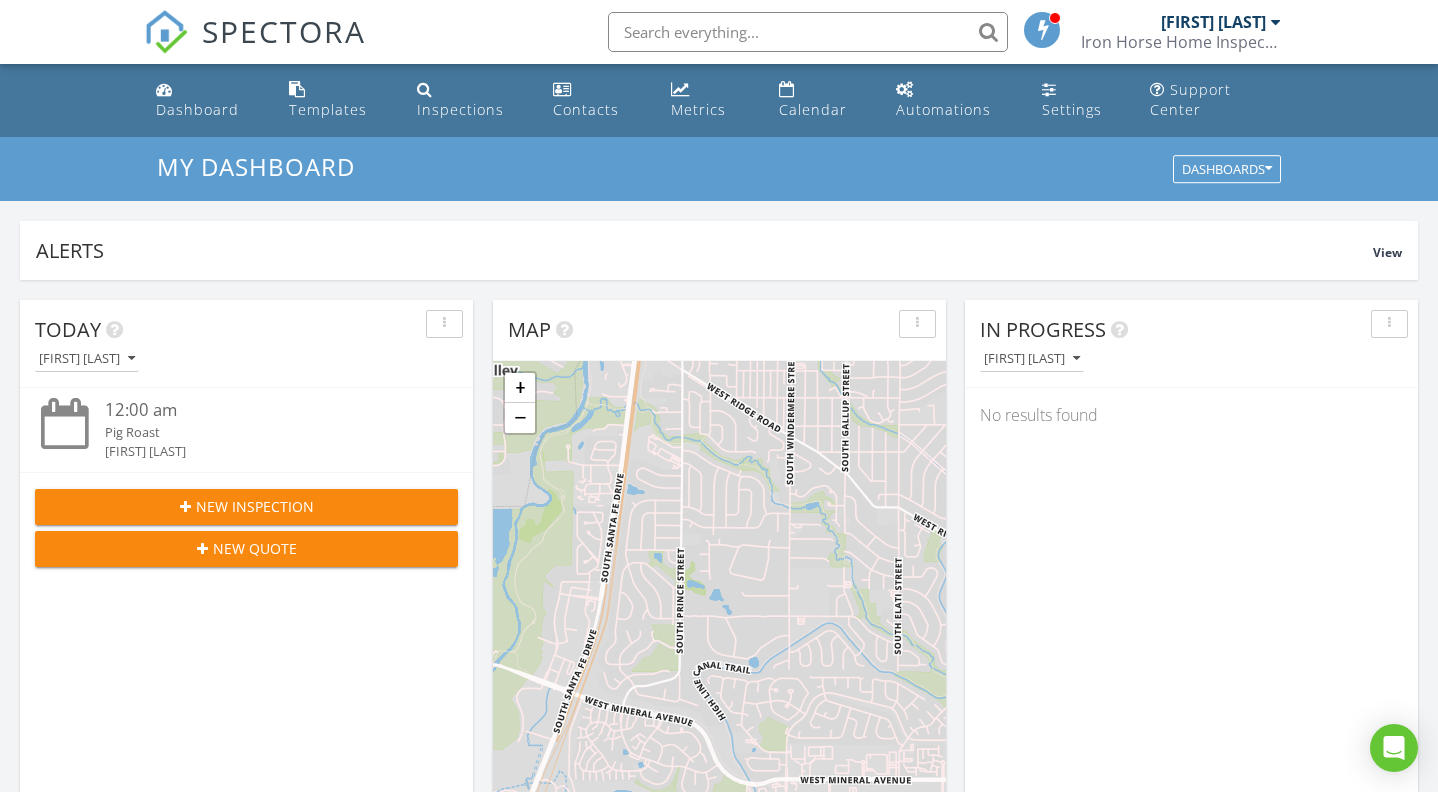 scroll, scrollTop: 0, scrollLeft: 0, axis: both 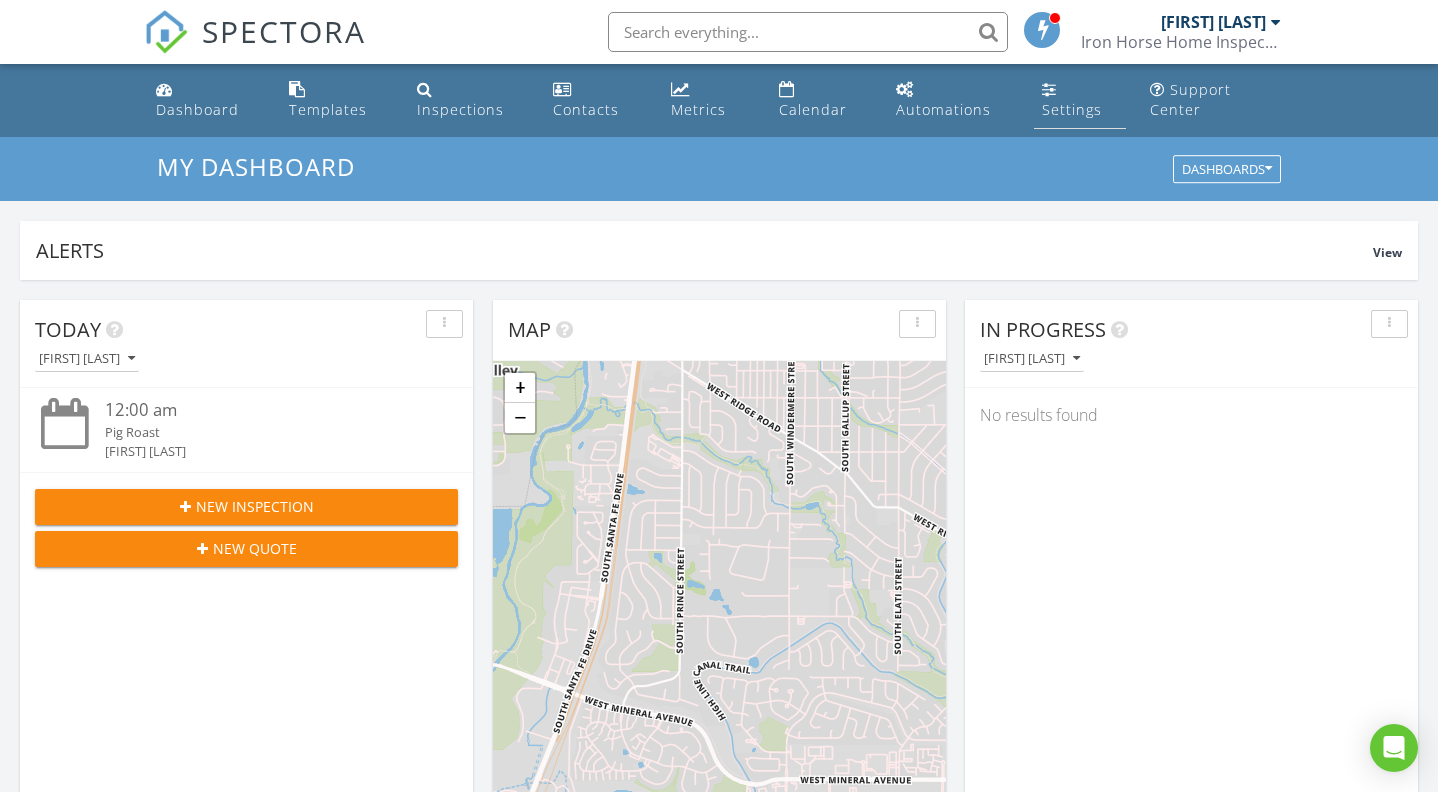 click on "Settings" at bounding box center (1072, 109) 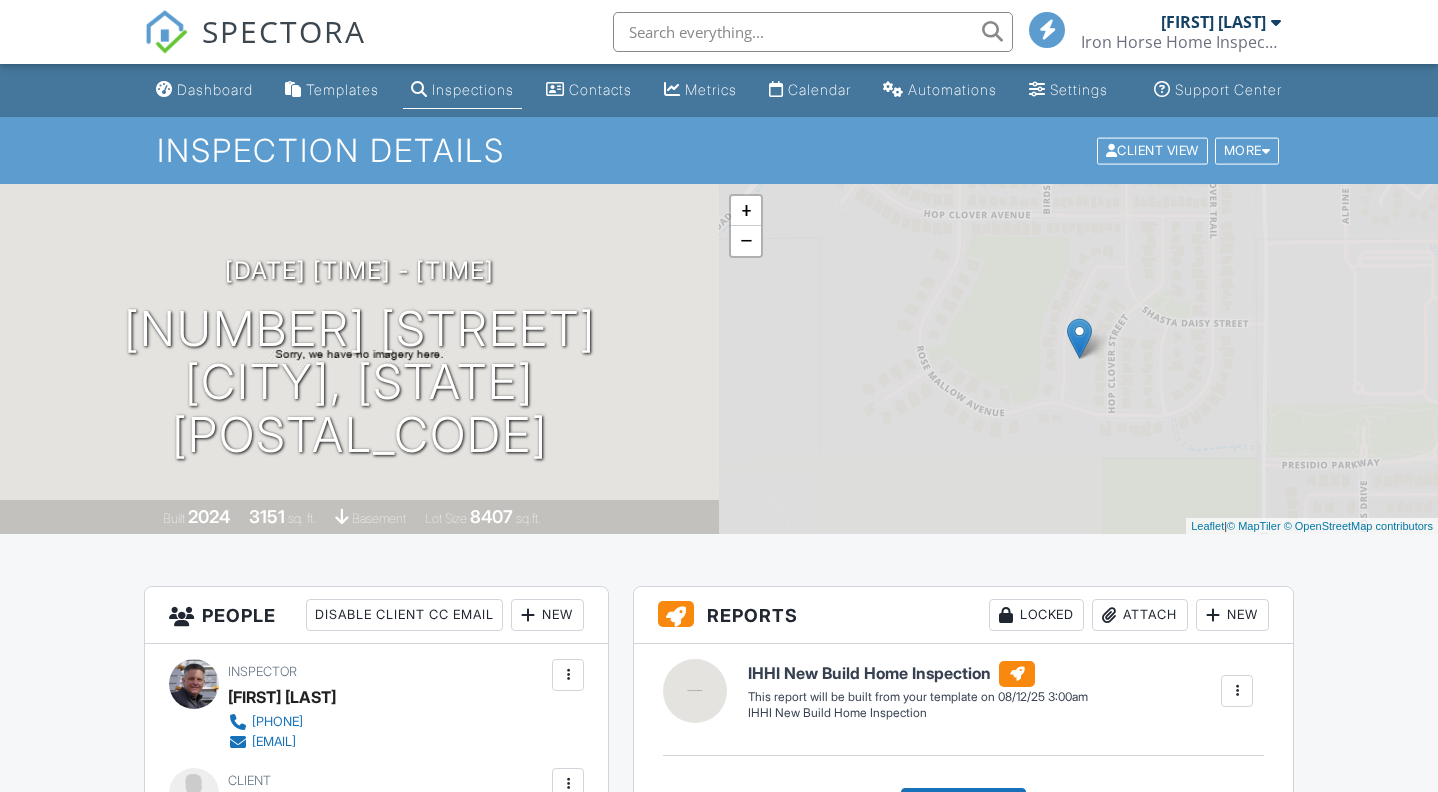 scroll, scrollTop: 0, scrollLeft: 0, axis: both 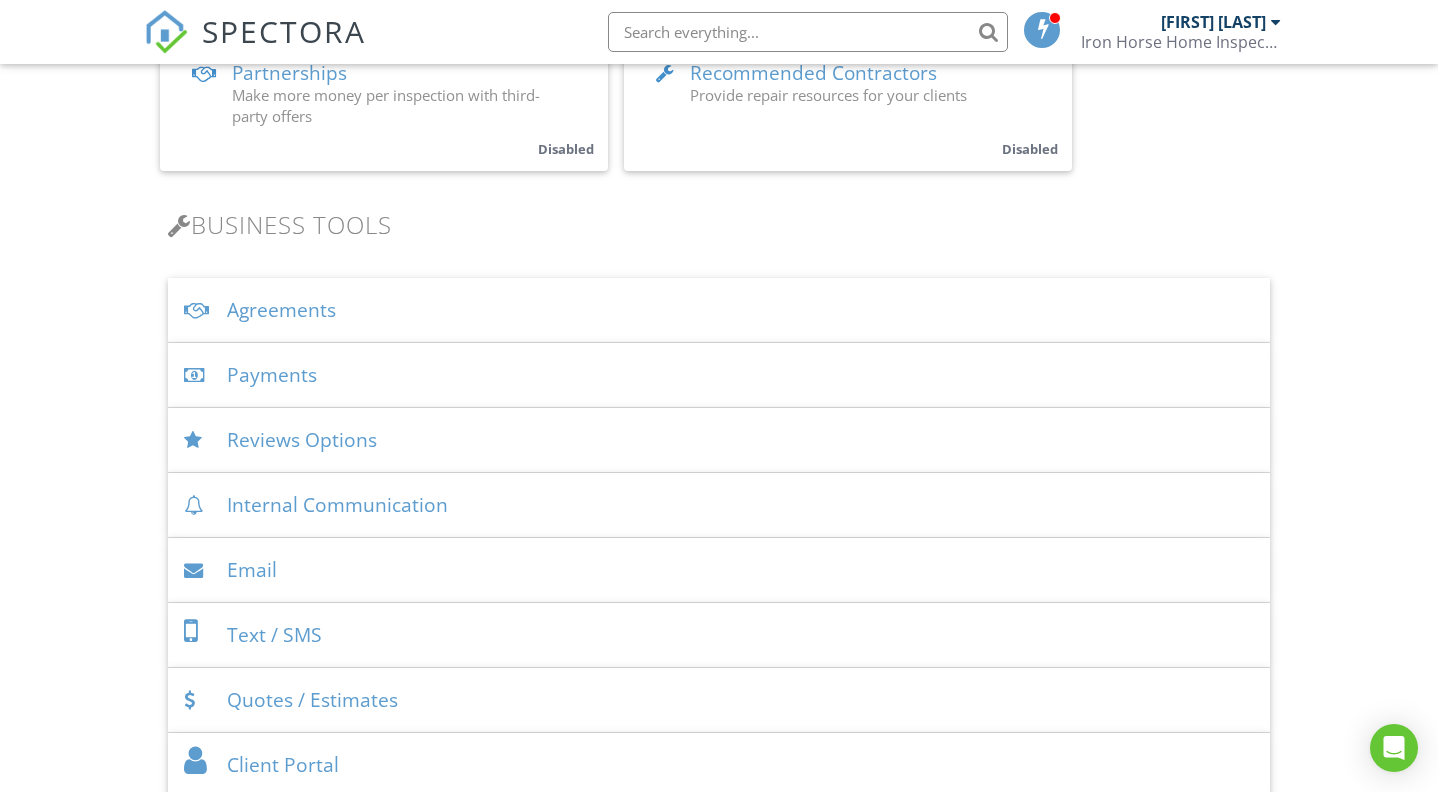 click on "Payments" at bounding box center (719, 375) 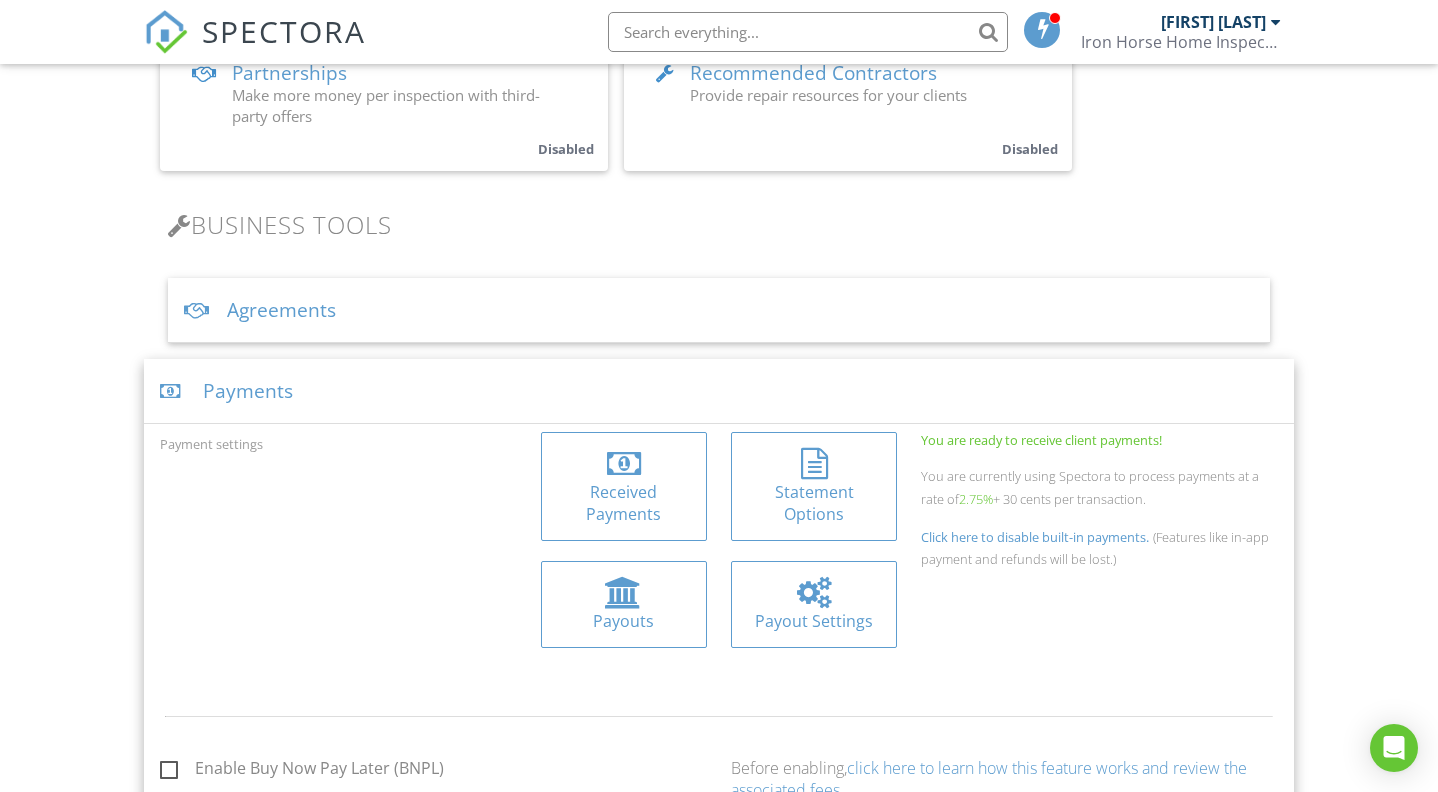 click on "Received Payments" at bounding box center (624, 503) 